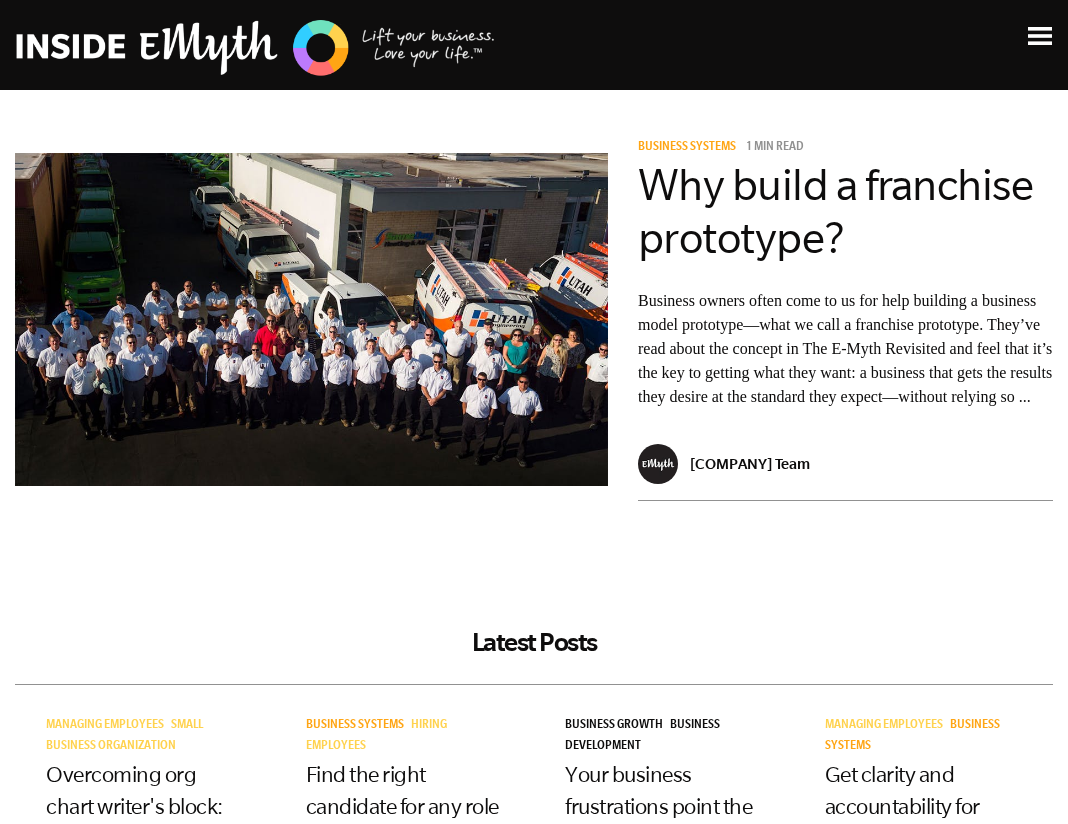 scroll, scrollTop: 4034, scrollLeft: 0, axis: vertical 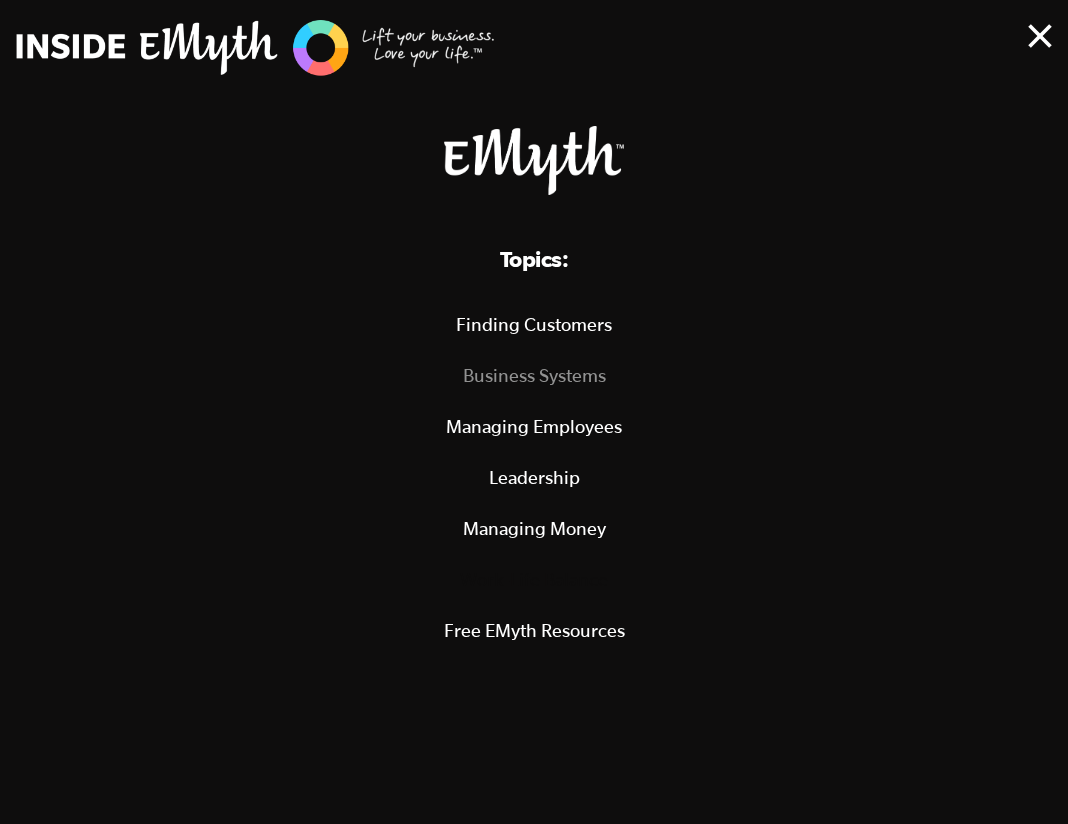 click on "Business Systems" at bounding box center [534, 375] 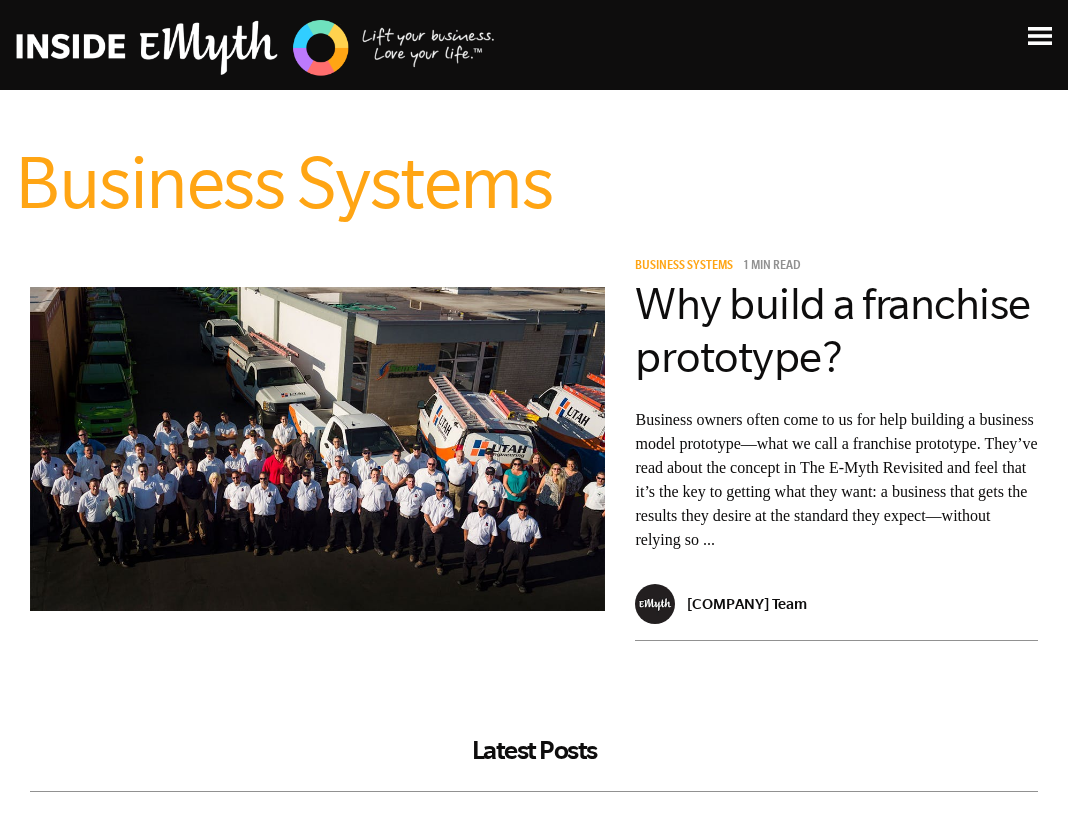 scroll, scrollTop: 0, scrollLeft: 0, axis: both 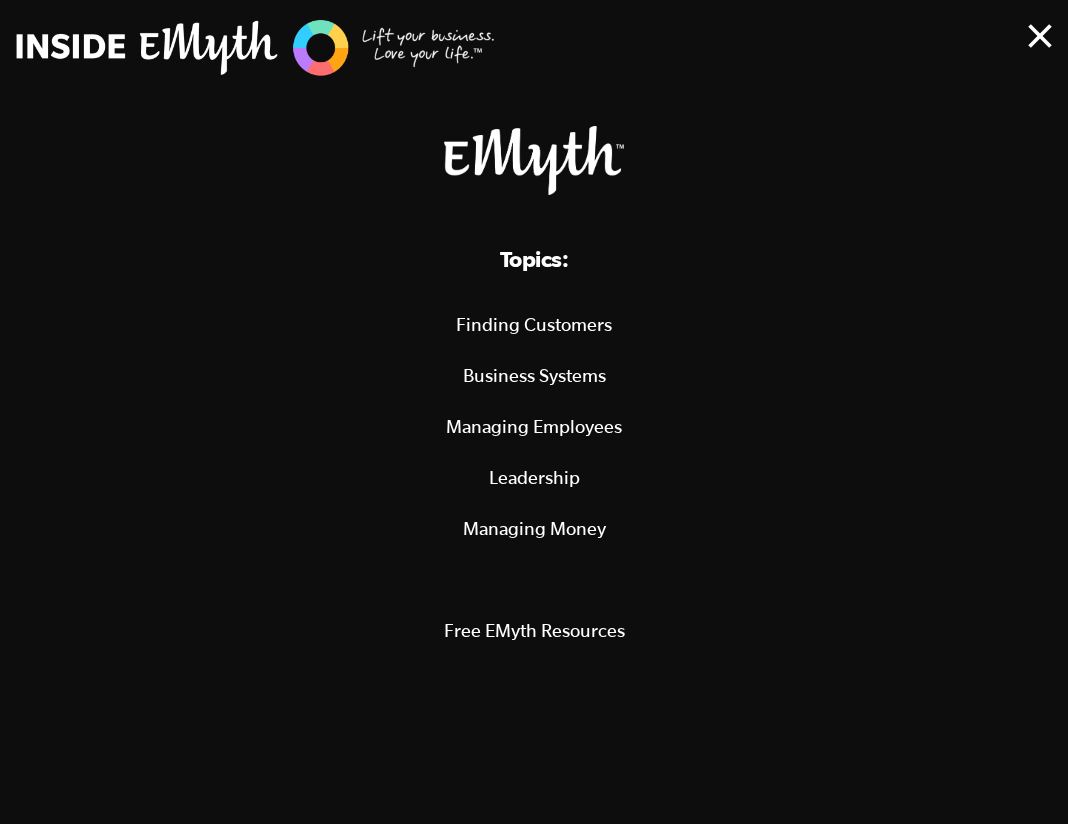 click on "Free EMyth Resources" at bounding box center [534, 630] 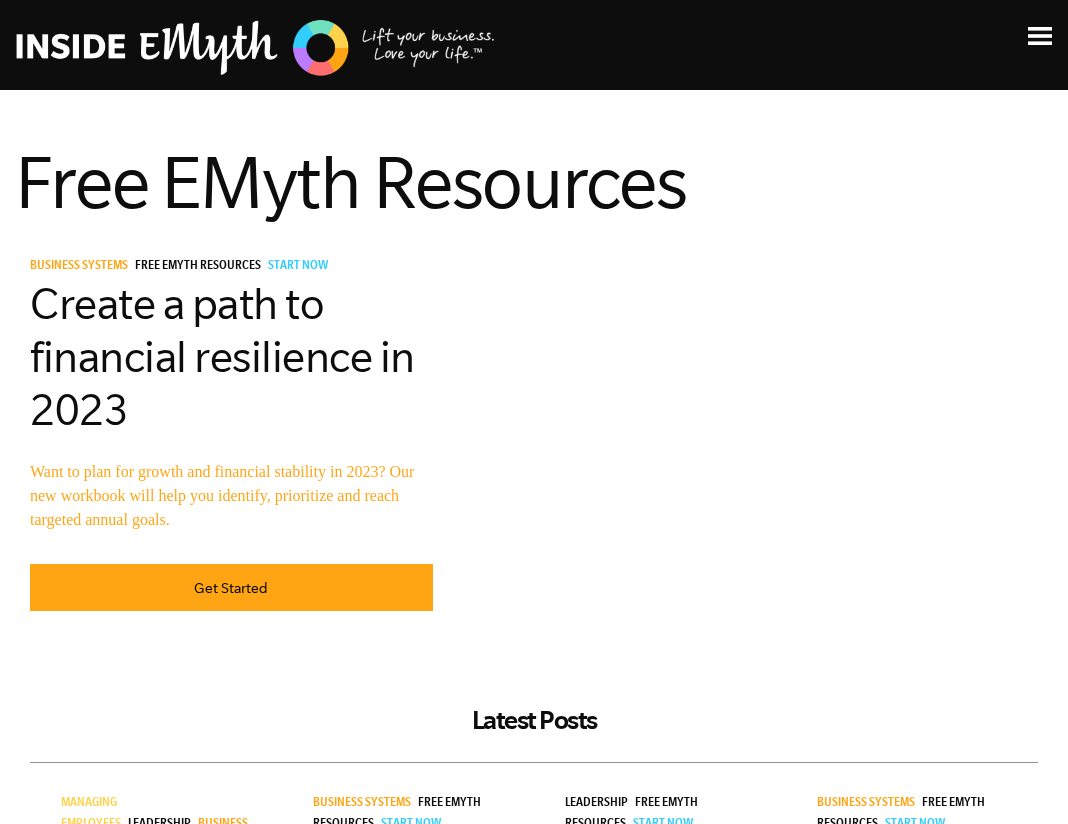 scroll, scrollTop: 196, scrollLeft: 0, axis: vertical 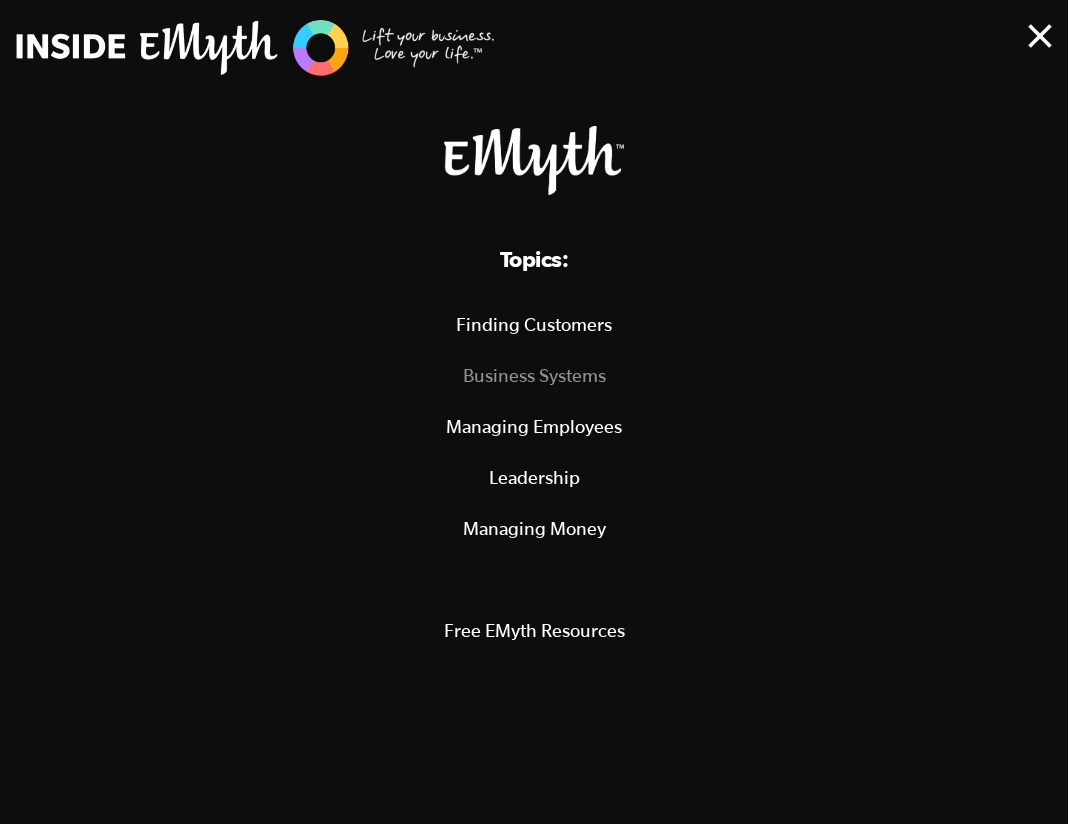 click on "Business Systems" at bounding box center (534, 375) 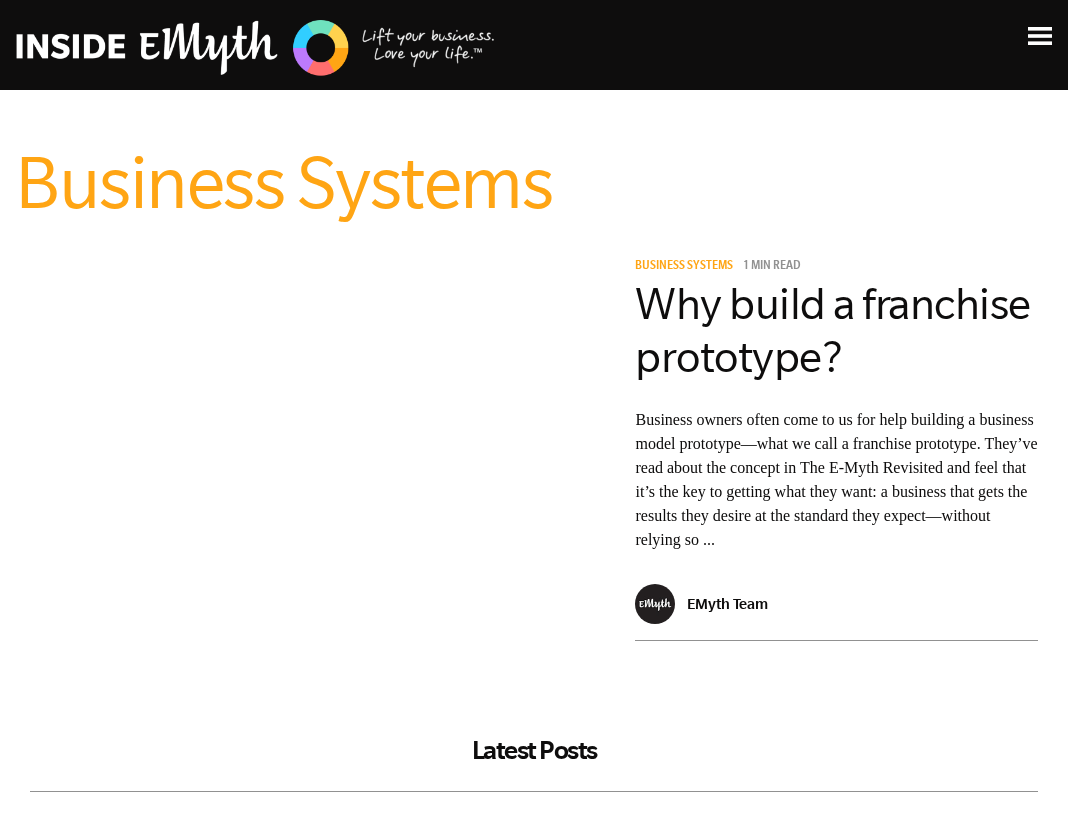 scroll, scrollTop: 0, scrollLeft: 0, axis: both 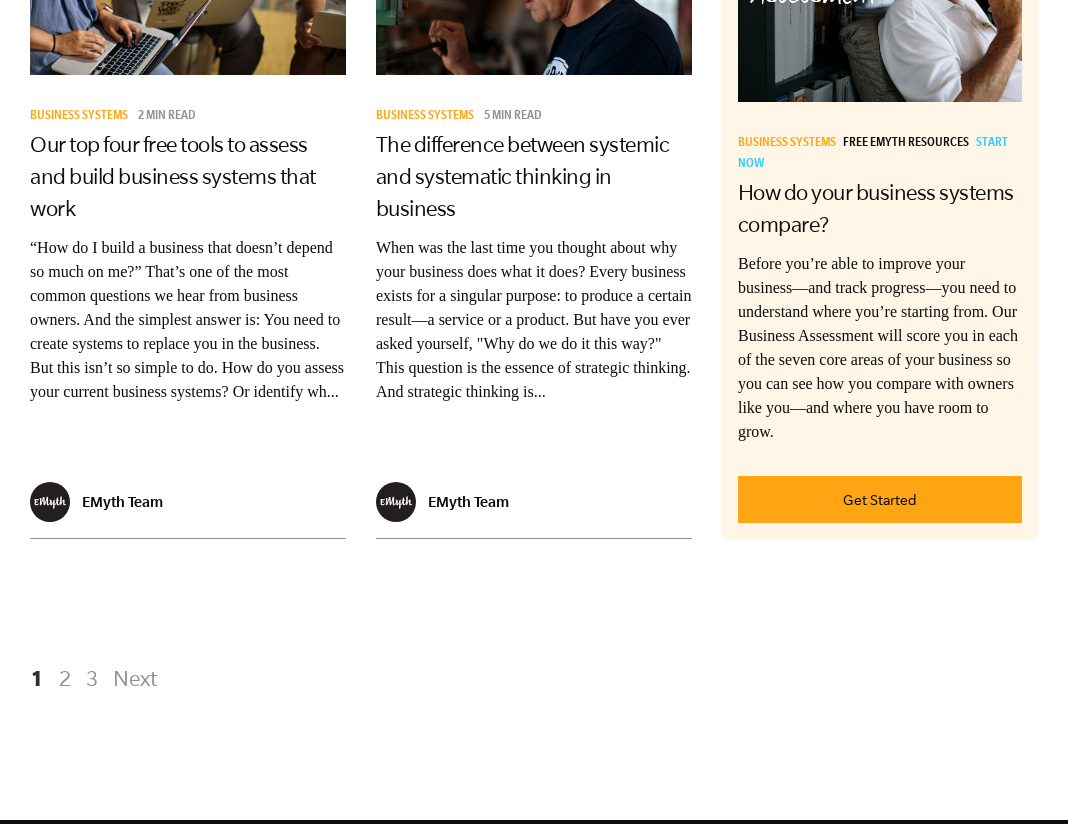 click on "Next" at bounding box center [132, 678] 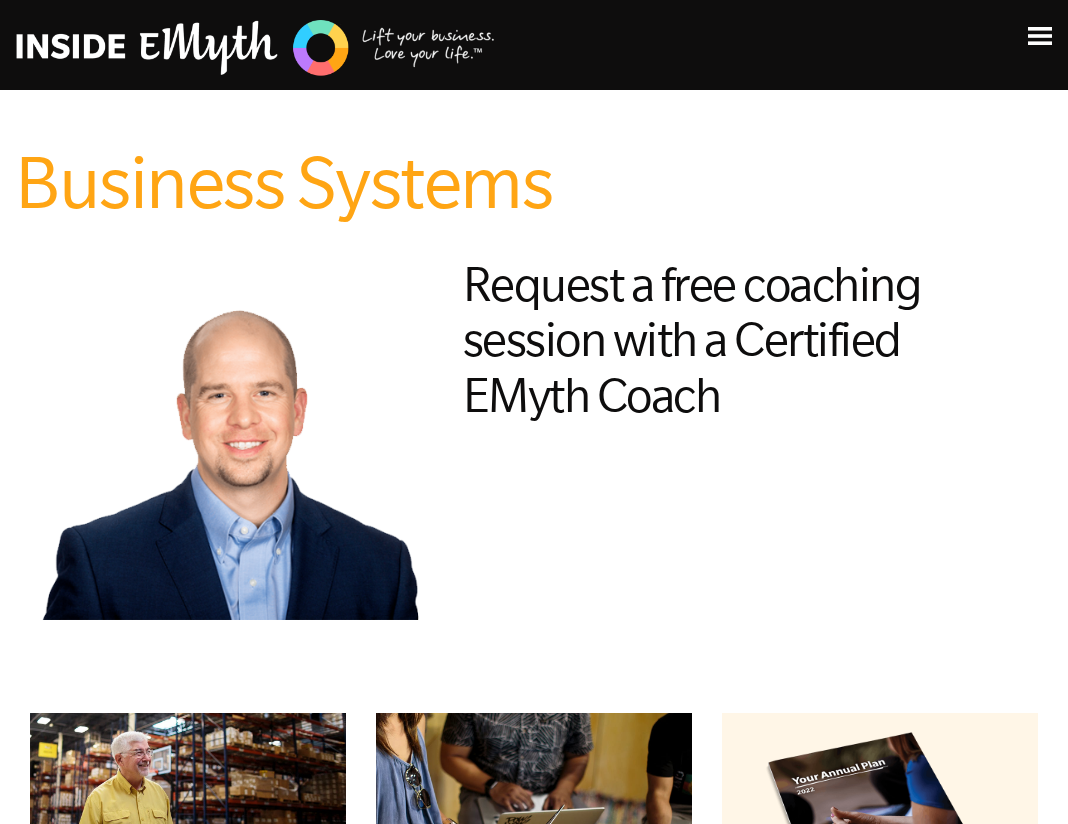 scroll, scrollTop: 0, scrollLeft: 0, axis: both 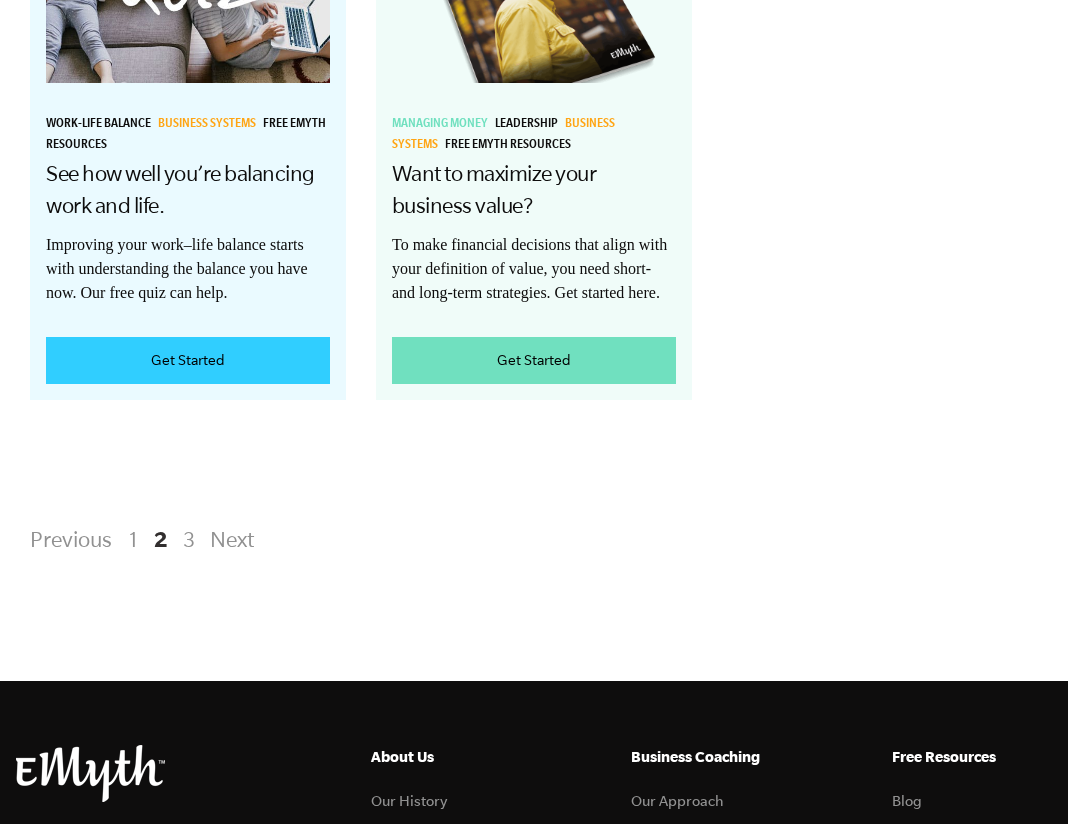 click on "Next" at bounding box center [229, 539] 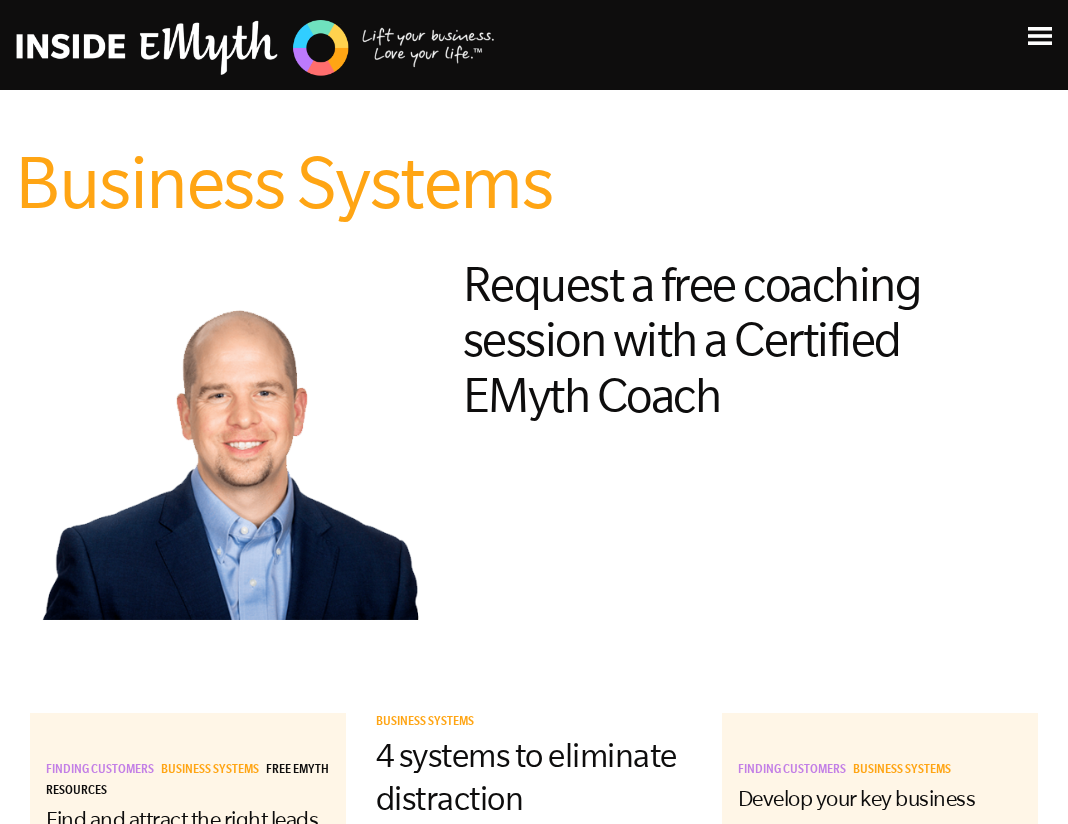 scroll, scrollTop: 0, scrollLeft: 0, axis: both 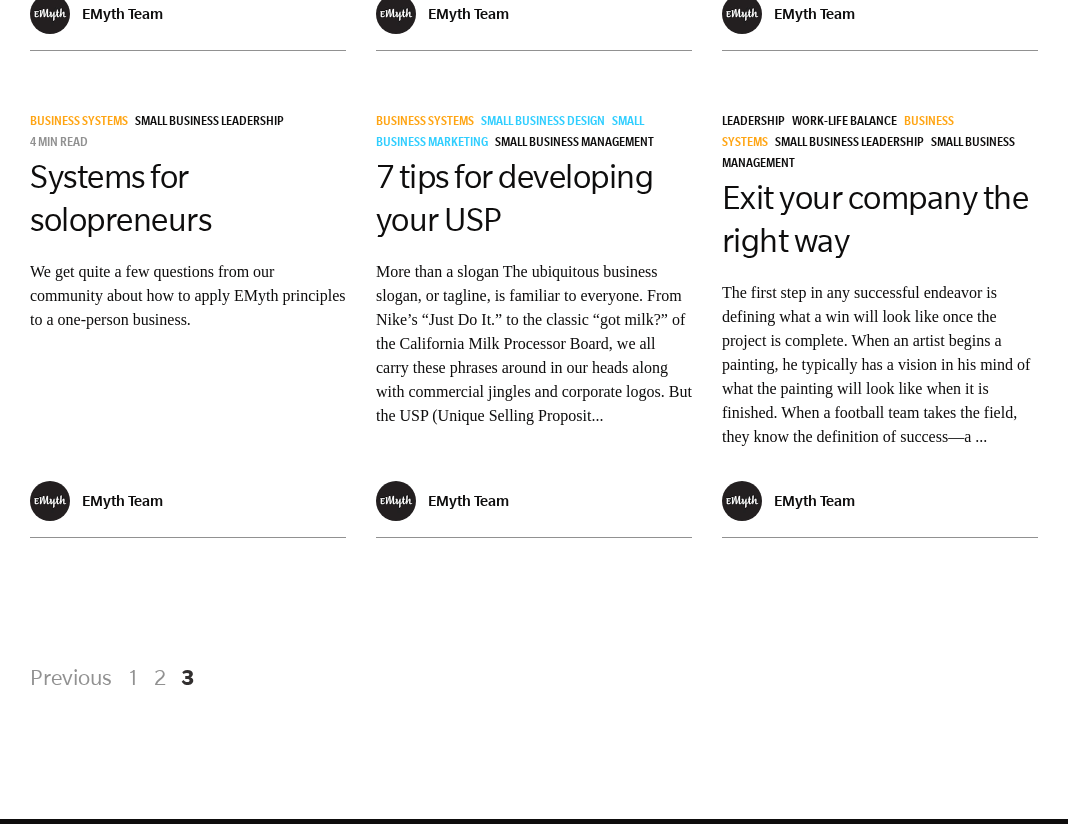 click on "2" at bounding box center (160, 677) 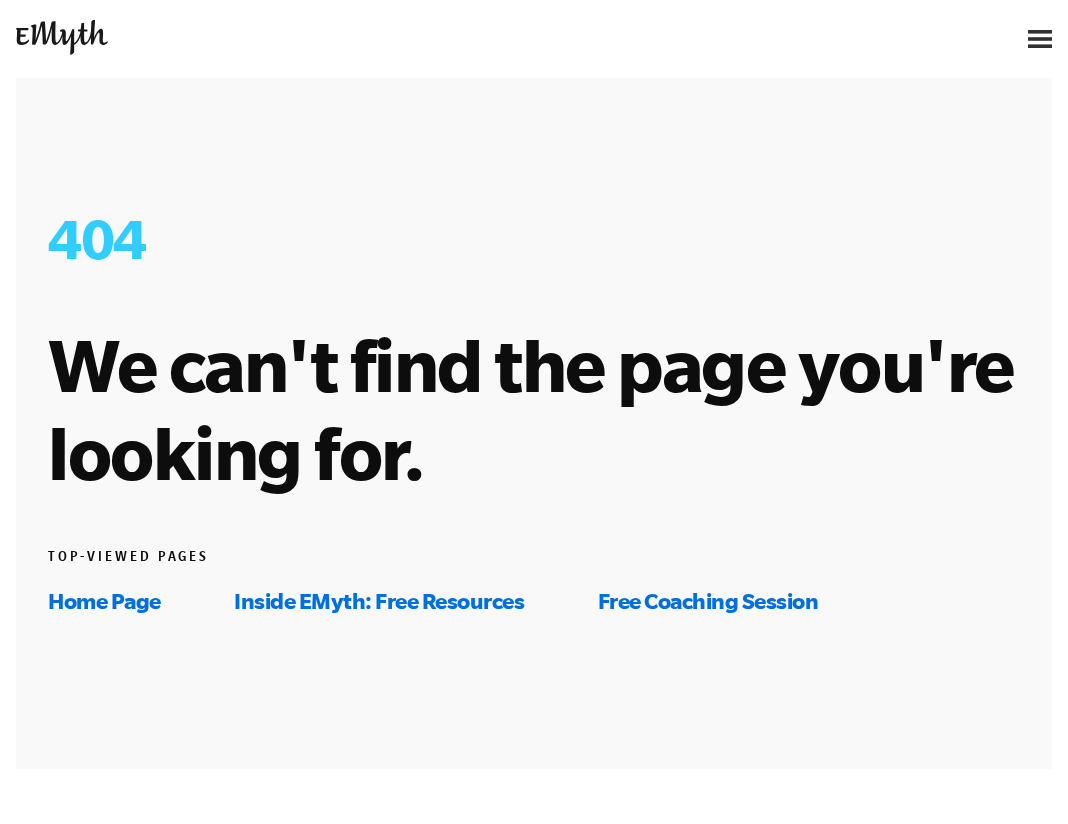 scroll, scrollTop: 0, scrollLeft: 0, axis: both 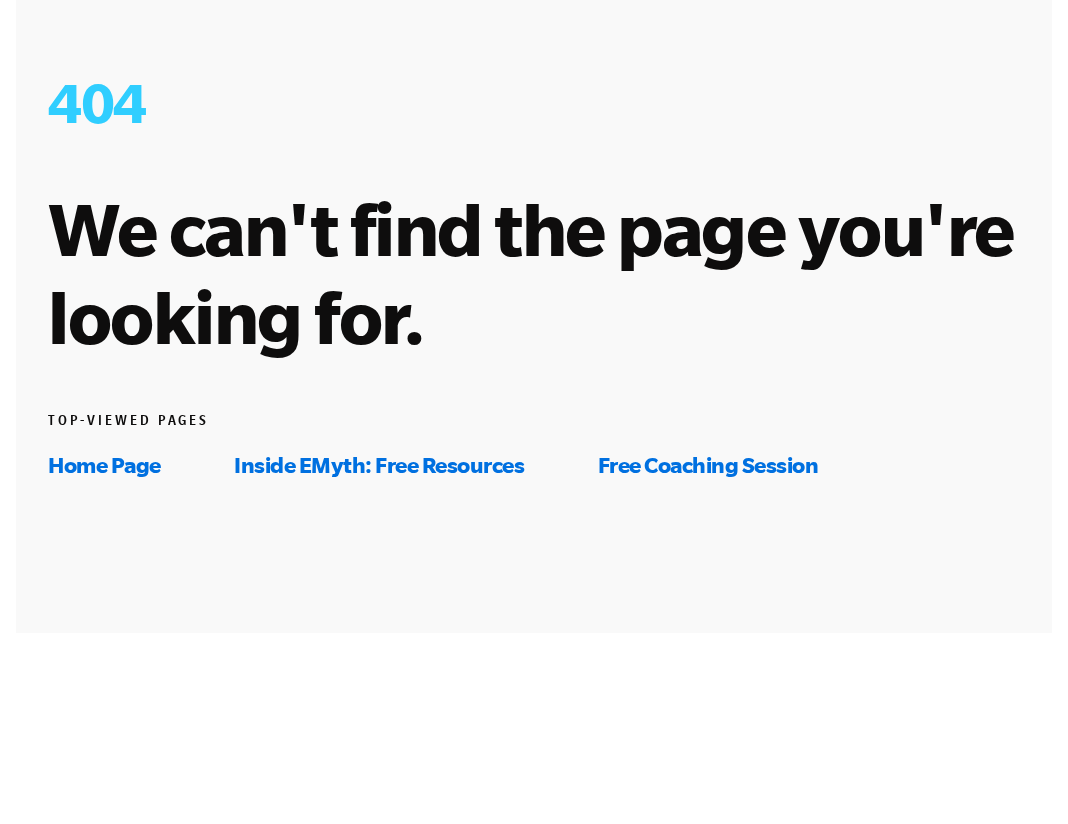 click on "Inside EMyth: Free Resources" at bounding box center [379, 464] 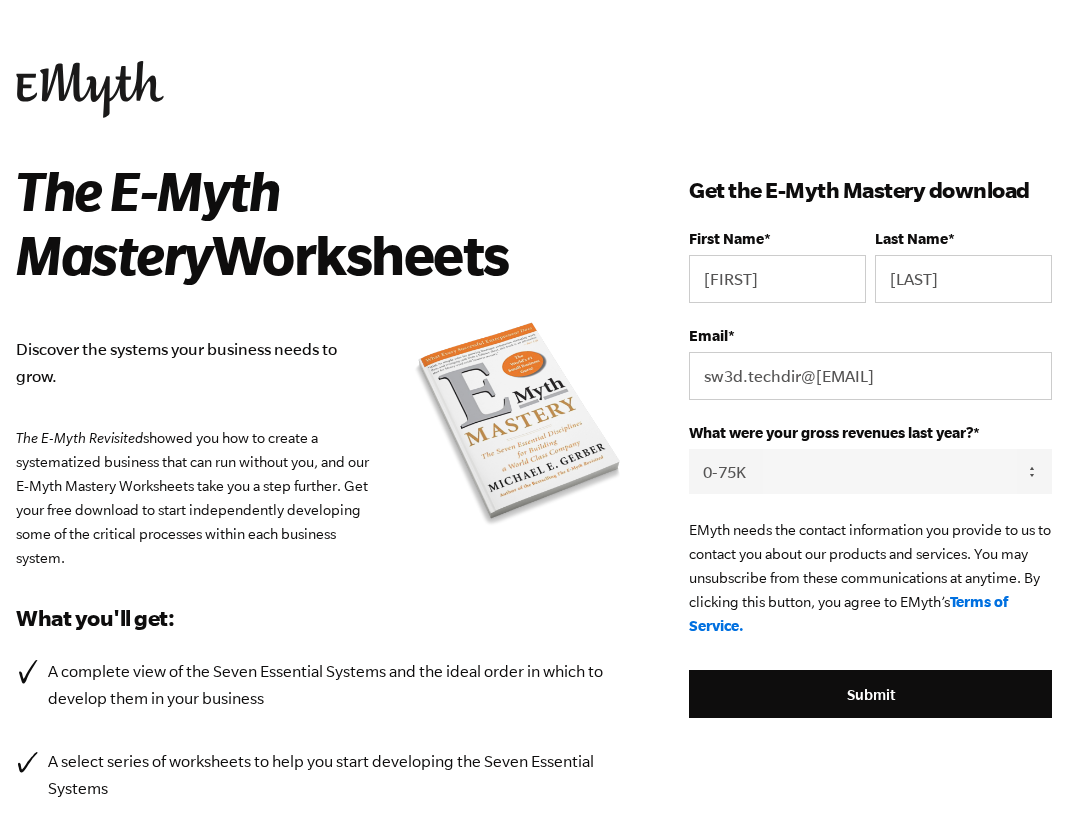 select on "0-75K" 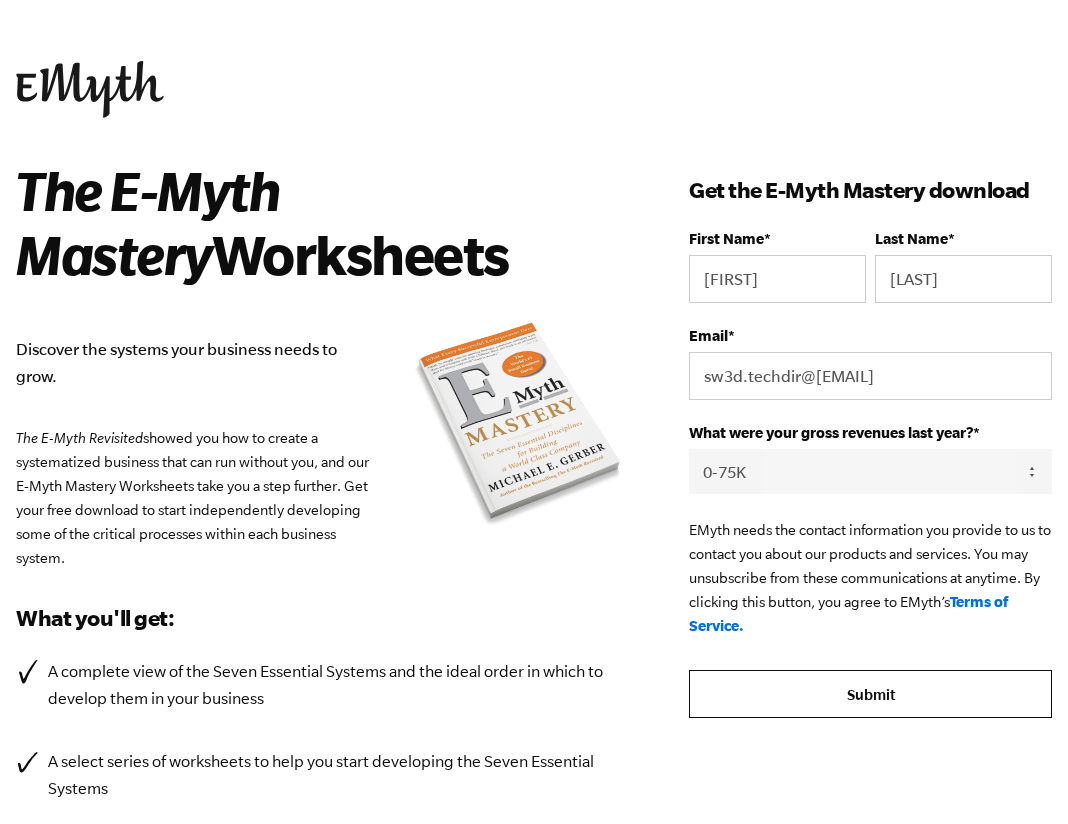click on "Submit" at bounding box center (870, 694) 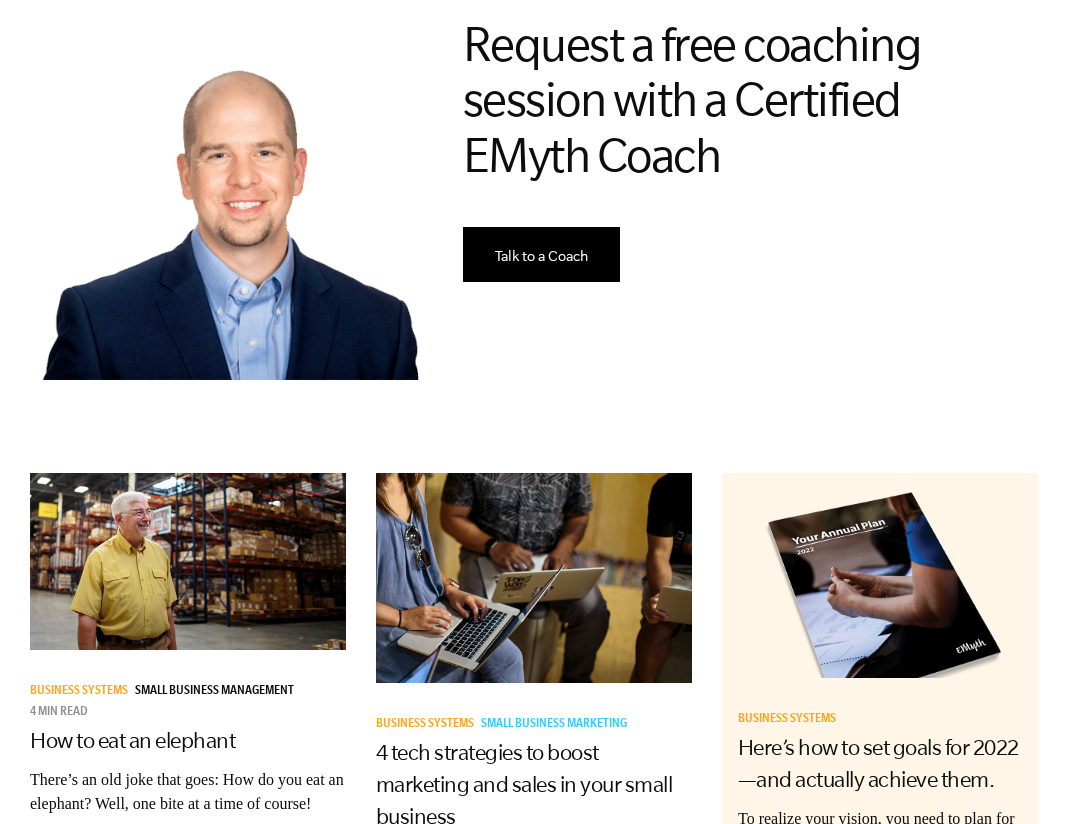 scroll, scrollTop: 241, scrollLeft: 0, axis: vertical 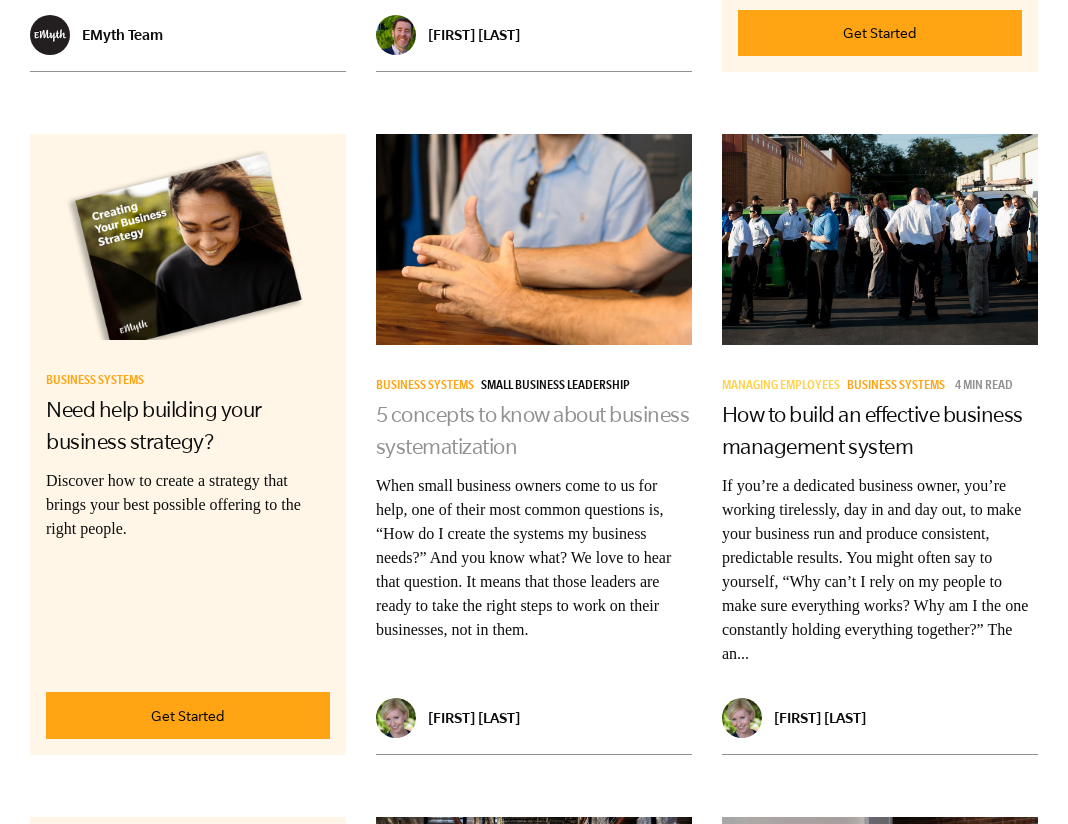 click on "5 concepts to know about business systematization" at bounding box center [533, 430] 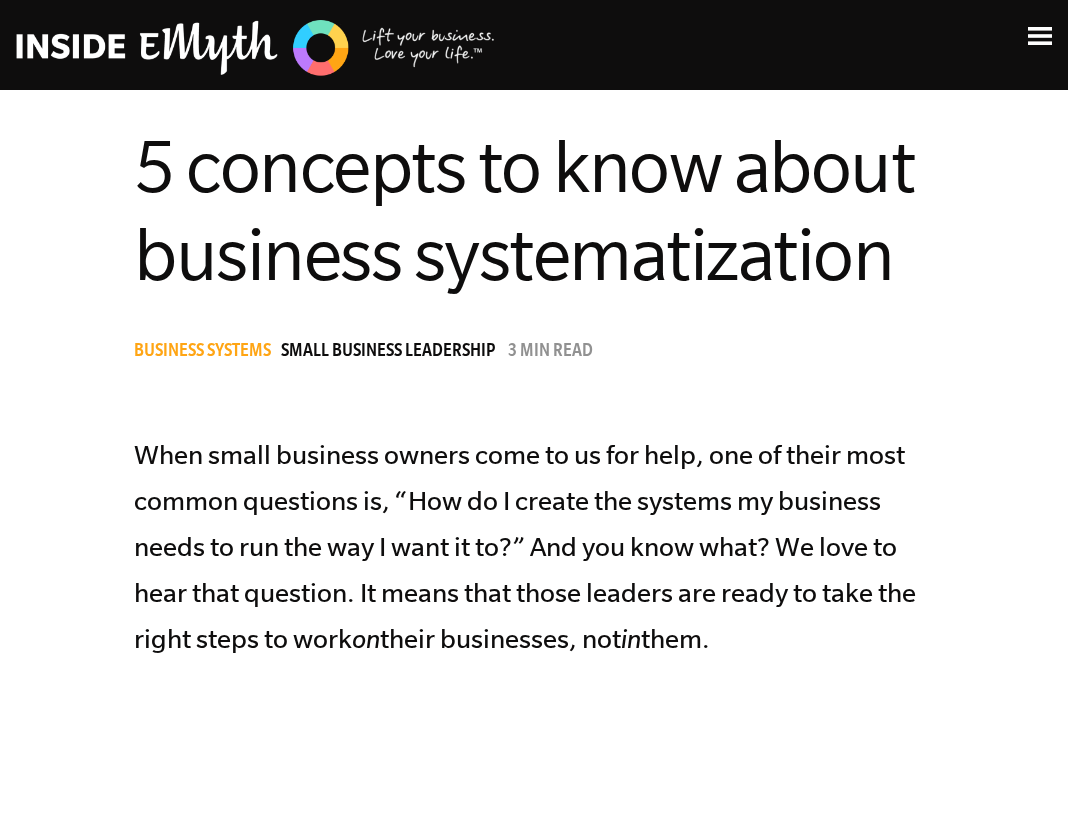 scroll, scrollTop: 0, scrollLeft: 0, axis: both 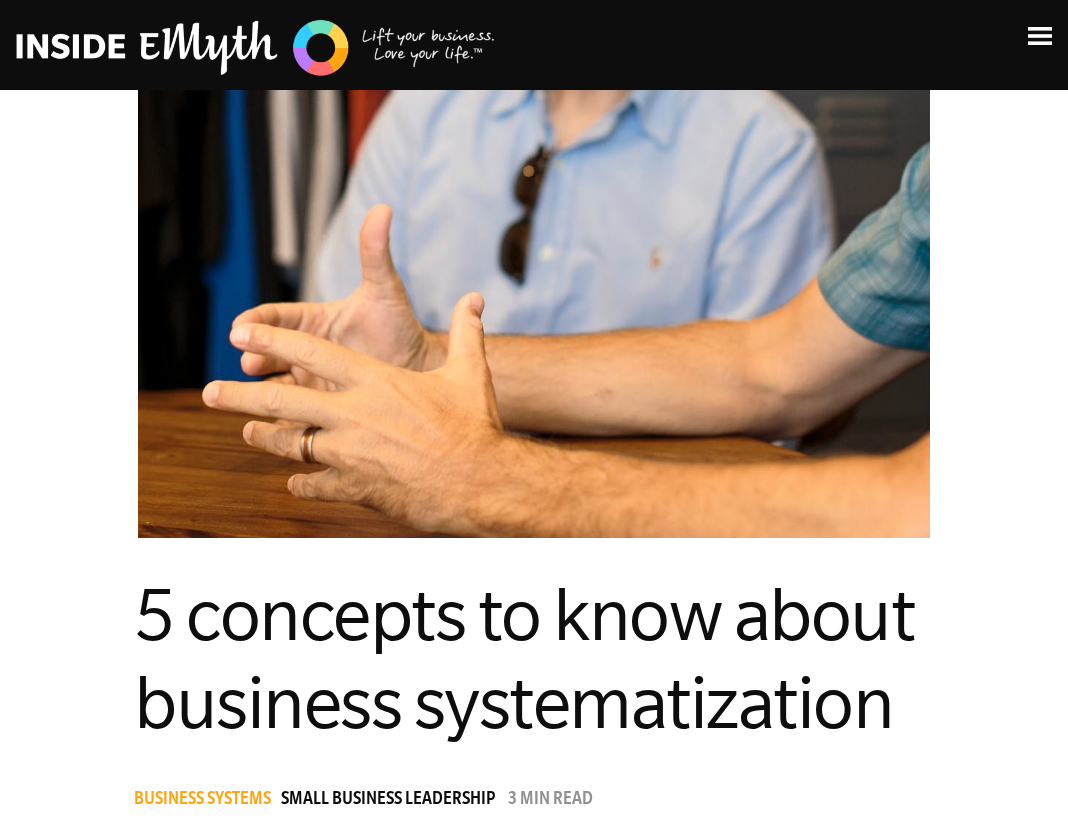 click at bounding box center [1040, 36] 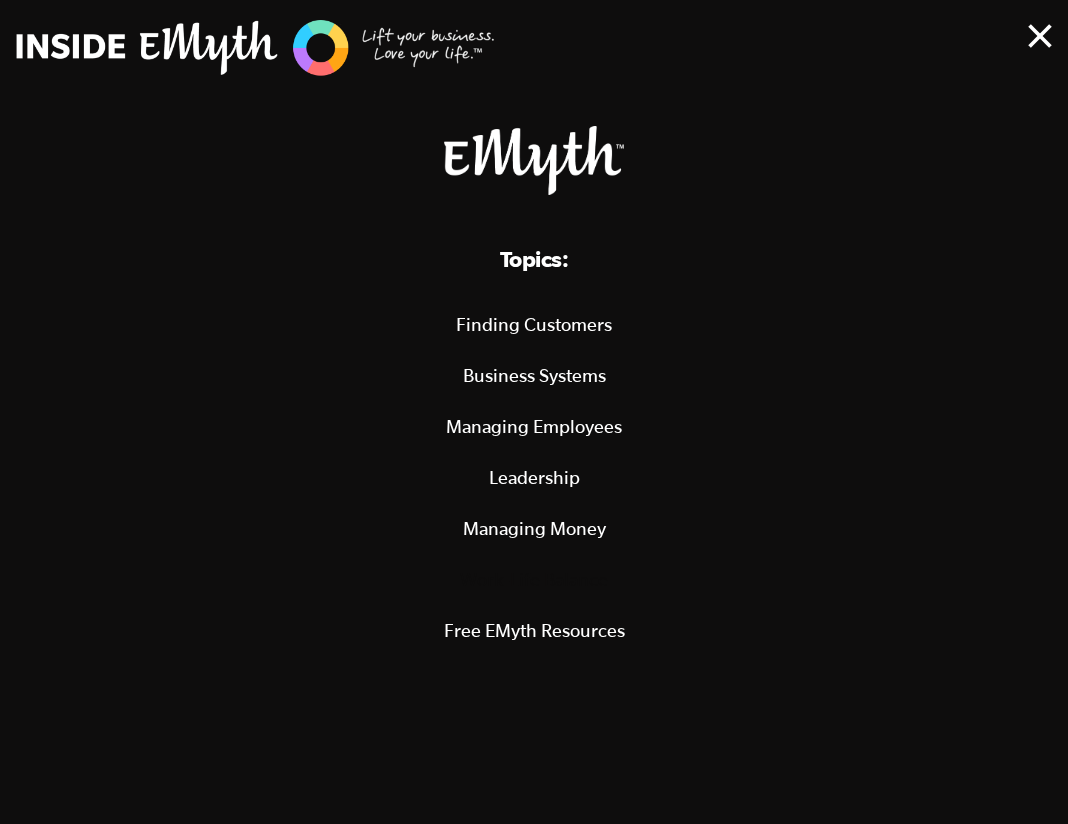 click at bounding box center [534, 160] 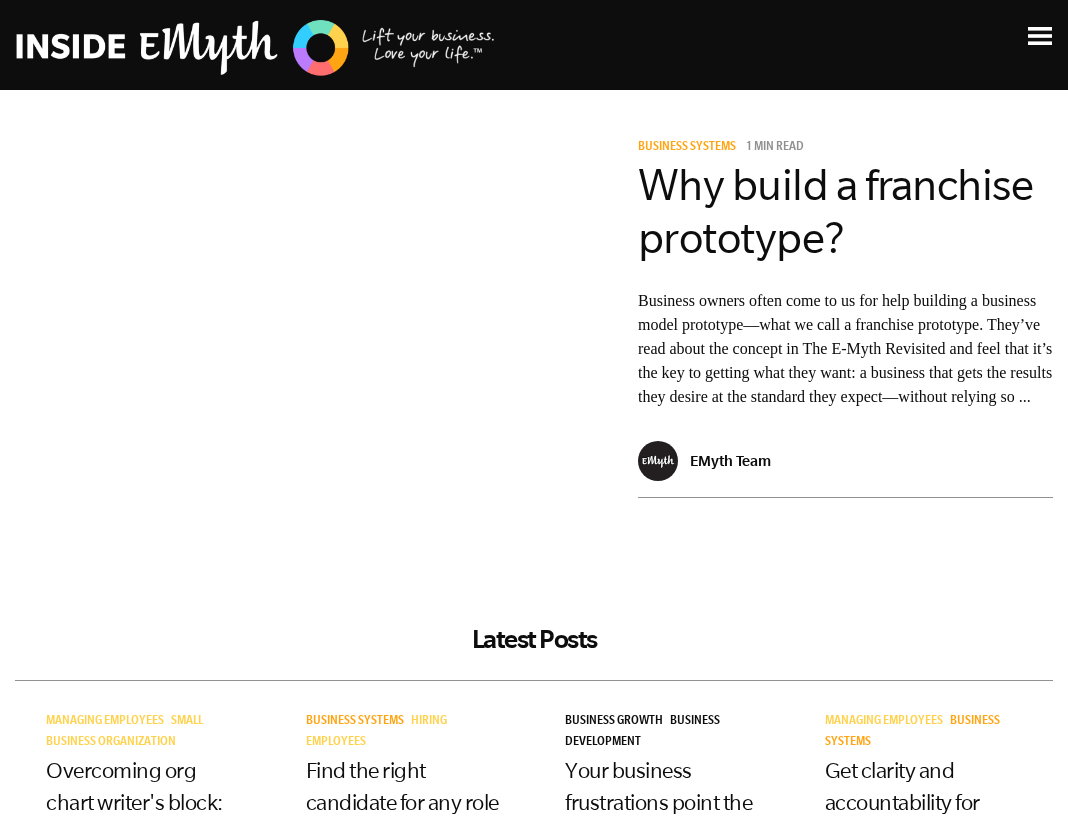 scroll, scrollTop: 0, scrollLeft: 0, axis: both 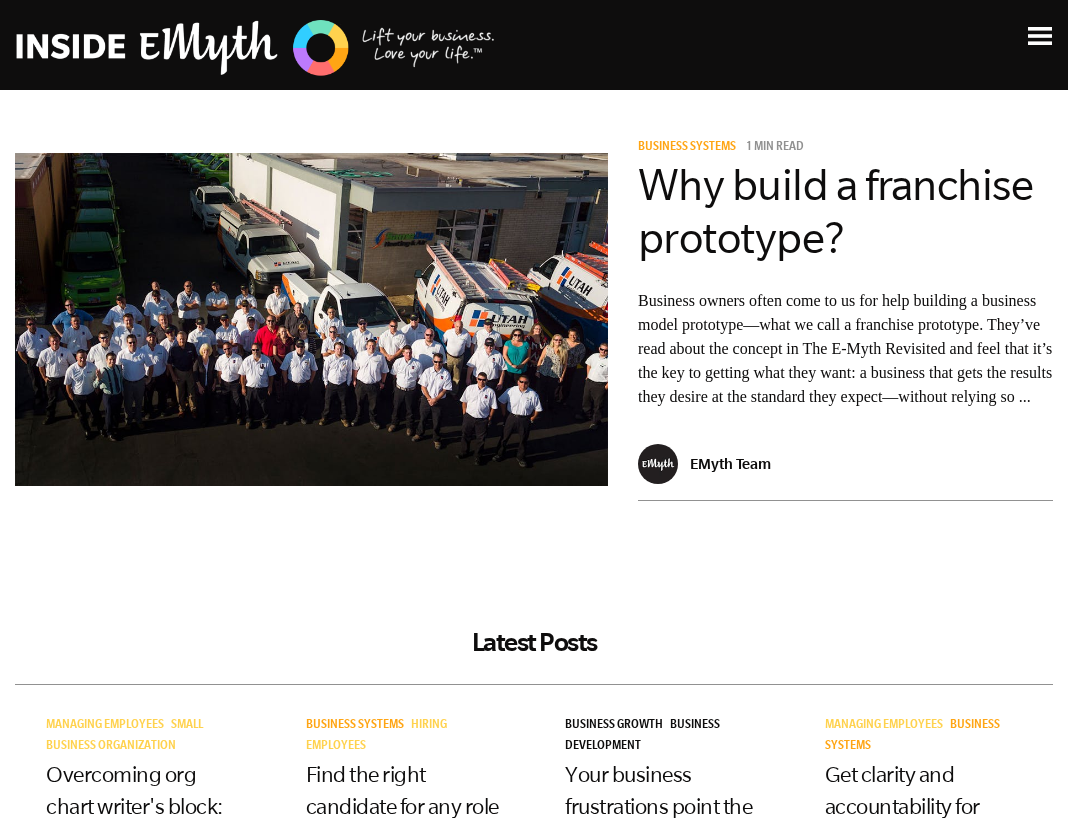 click on "Topics:
Finding Customers
Business Systems
Managing Employees
Leadership
Managing Money
Work-Life Balance
Free EMyth Resources" at bounding box center [534, 36] 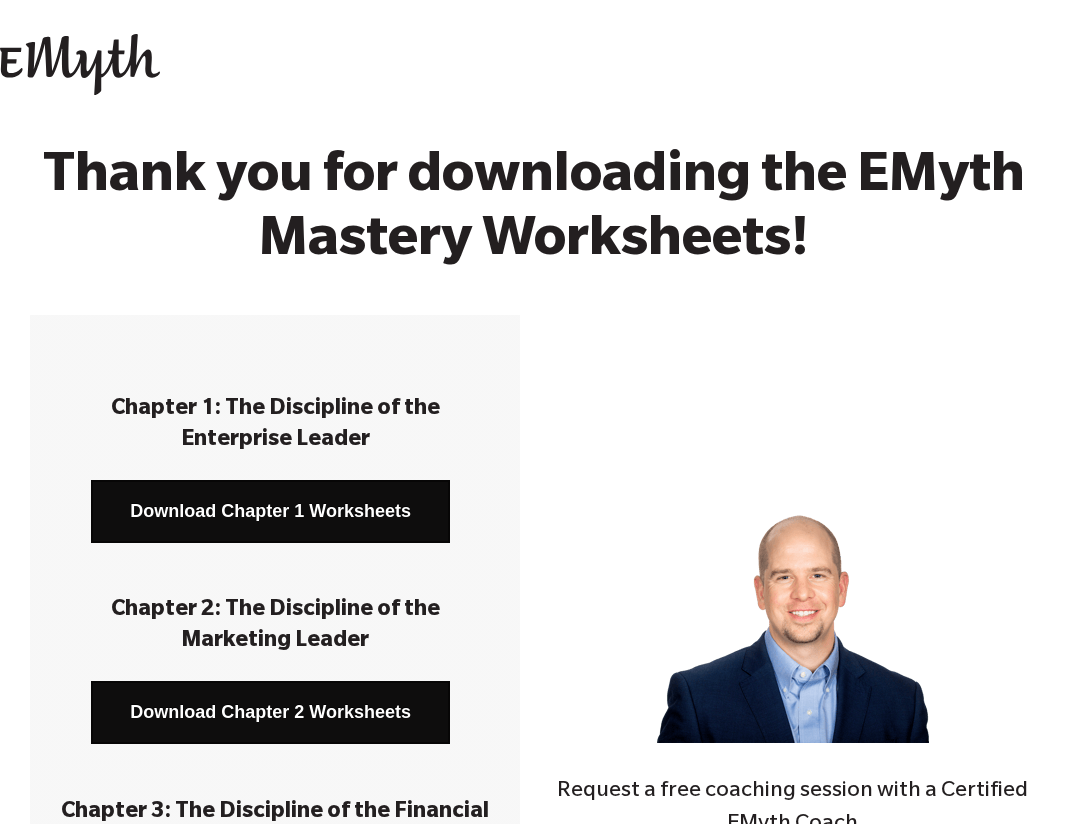 scroll, scrollTop: 0, scrollLeft: 0, axis: both 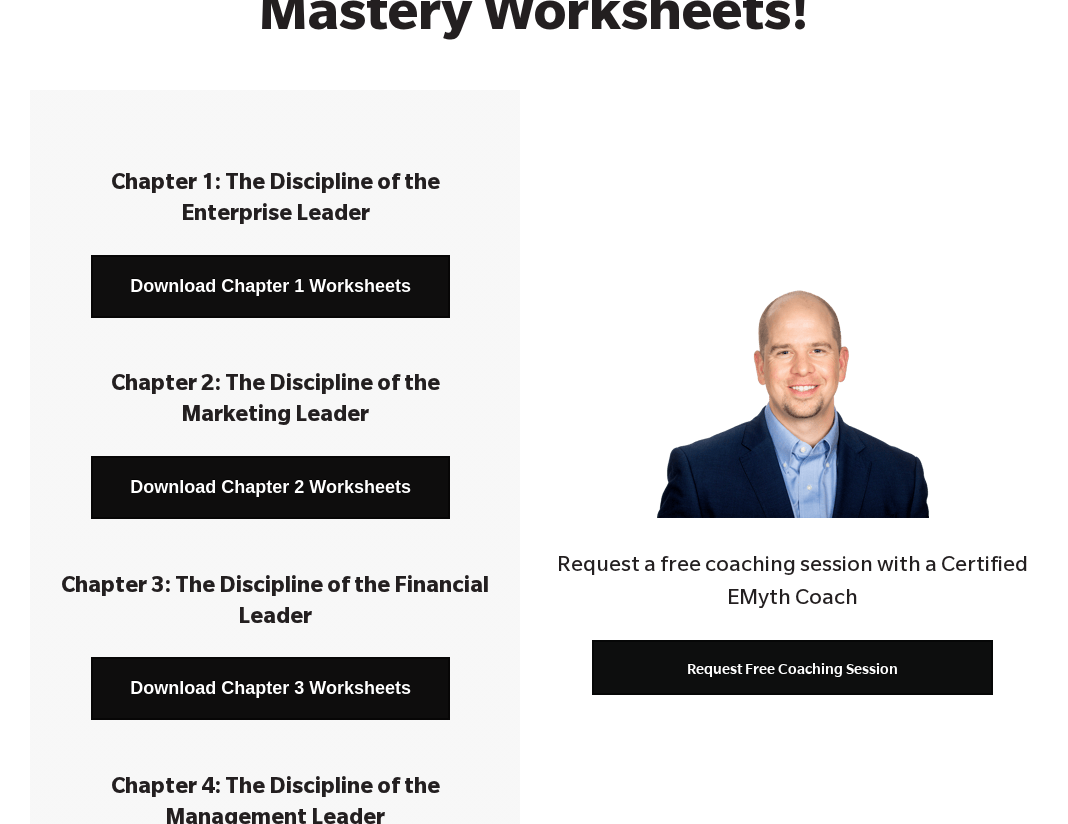 click on "Download Chapter 1 Worksheets" at bounding box center (270, 286) 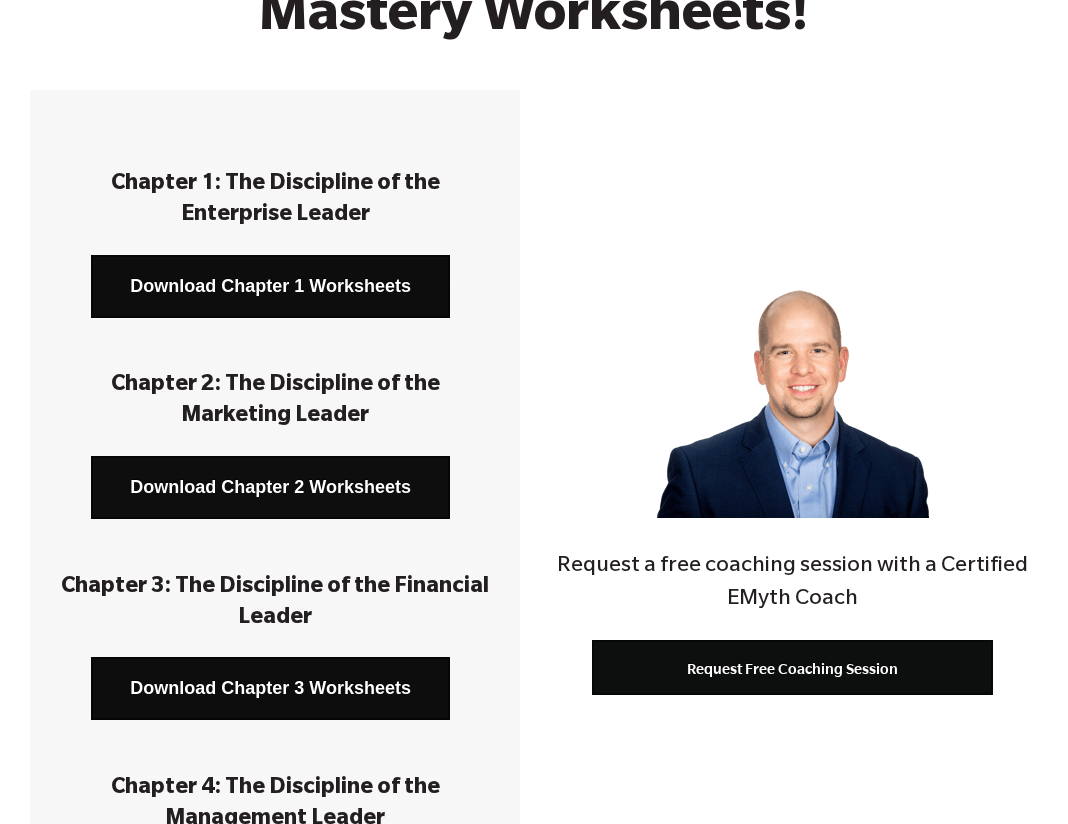 click on "Download Chapter 2 Worksheets" at bounding box center (270, 487) 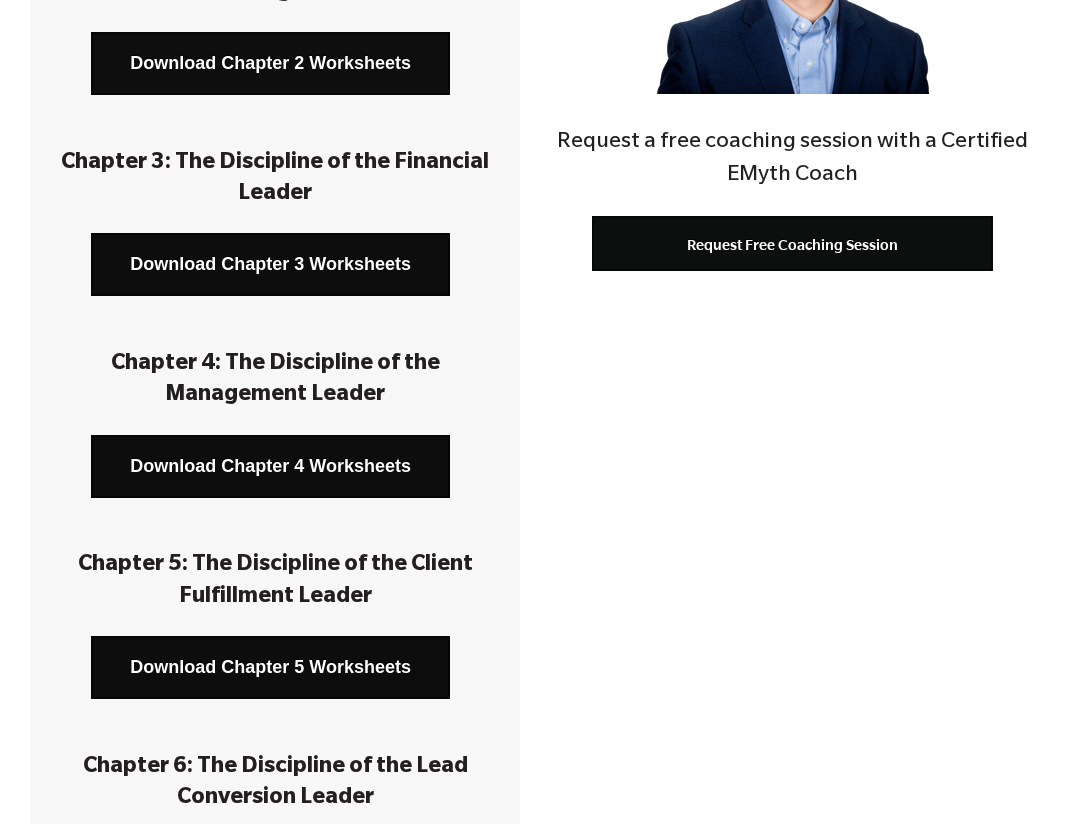 scroll, scrollTop: 648, scrollLeft: 0, axis: vertical 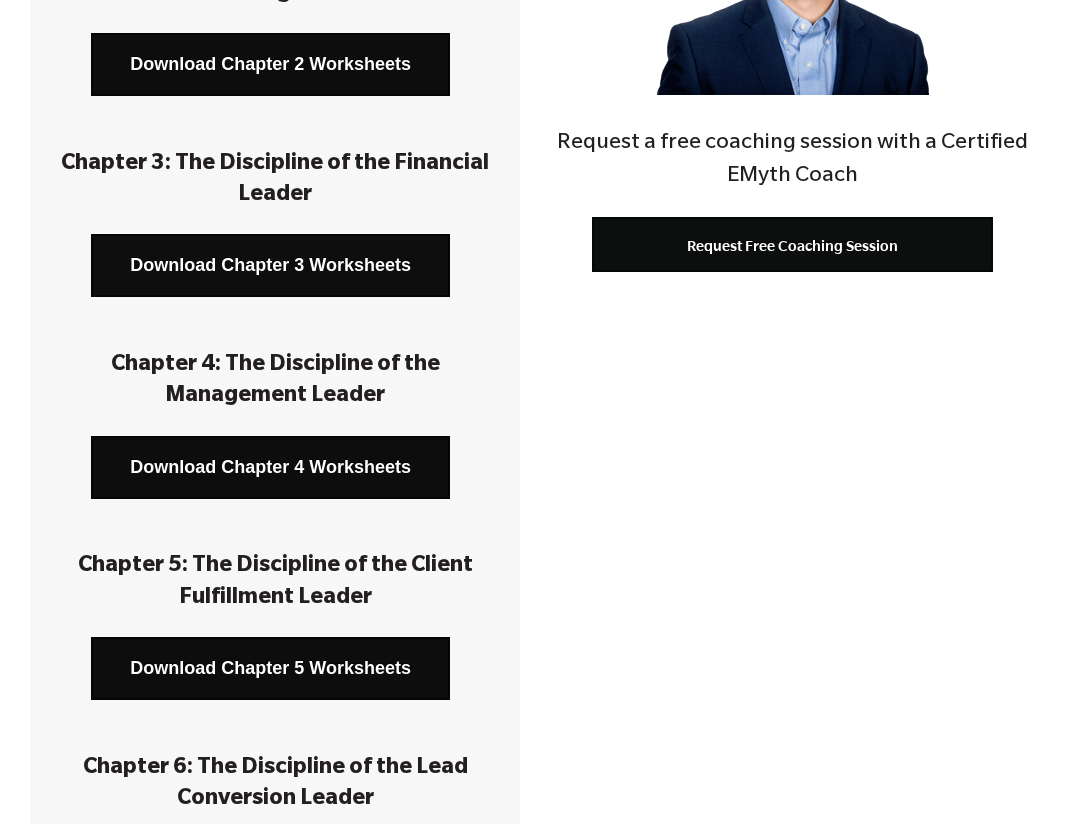 click on "Download Chapter 3 Worksheets" at bounding box center (270, 265) 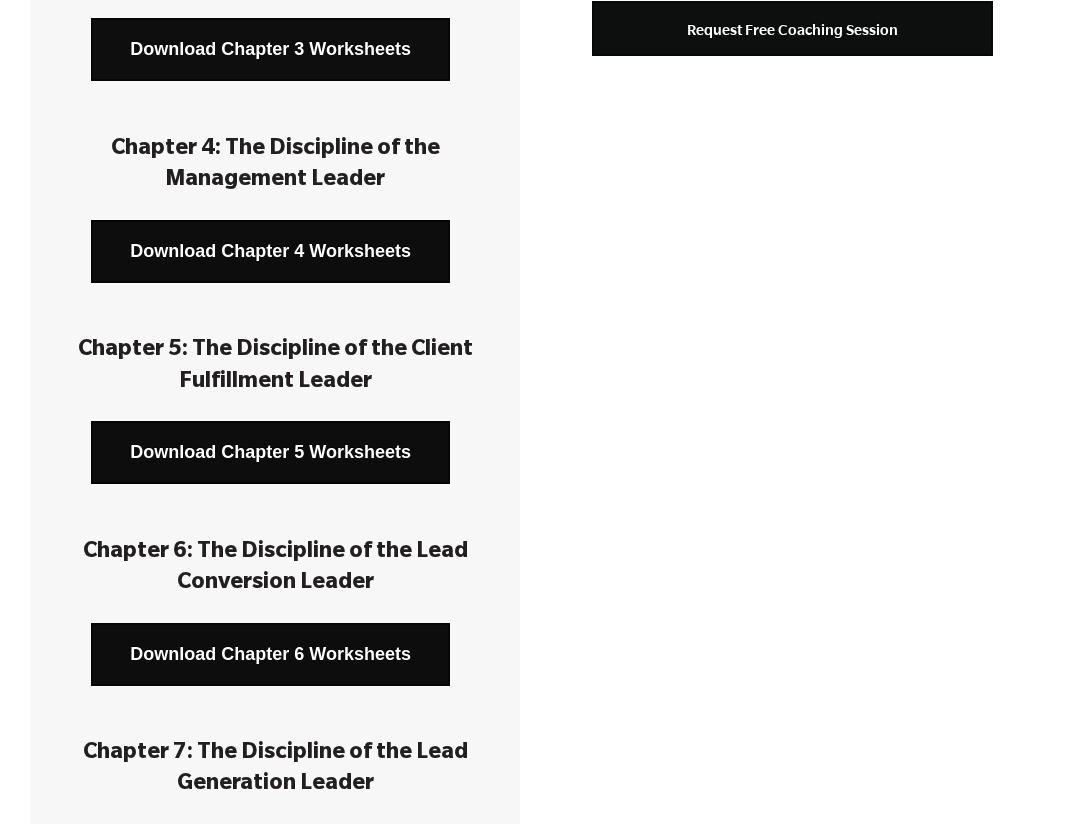 scroll, scrollTop: 866, scrollLeft: 0, axis: vertical 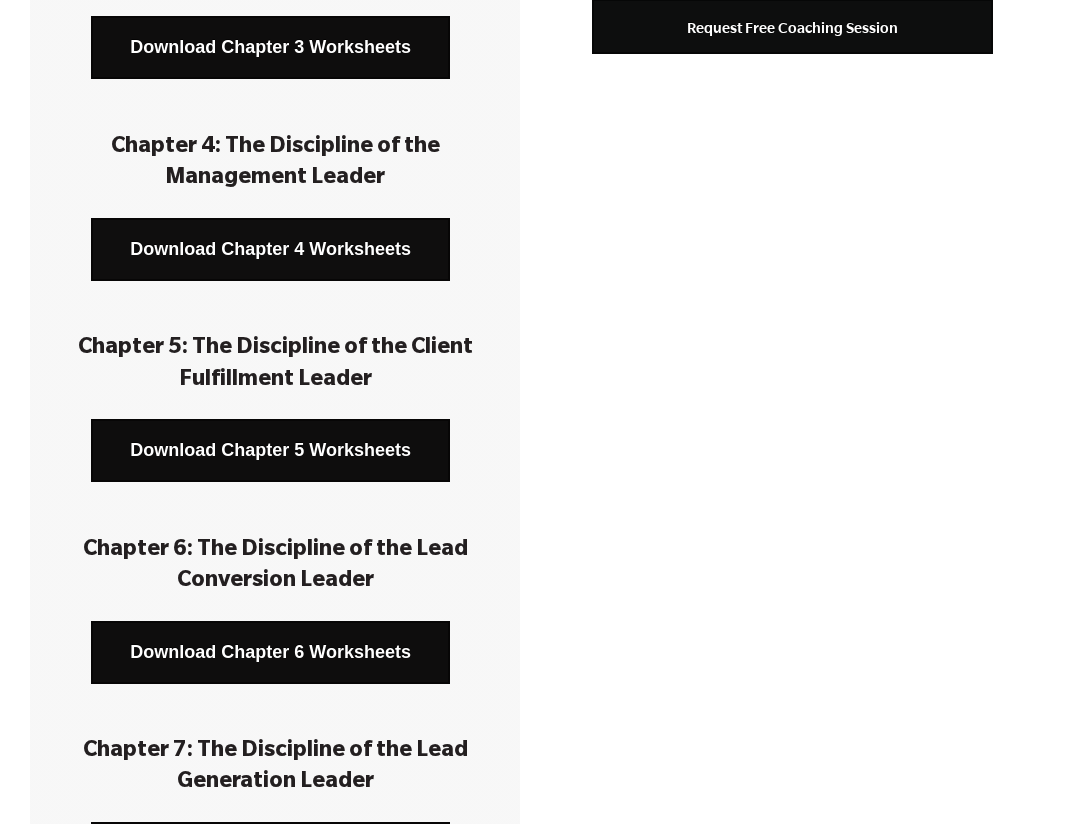 click on "Download Chapter 4 Worksheets" at bounding box center (270, 249) 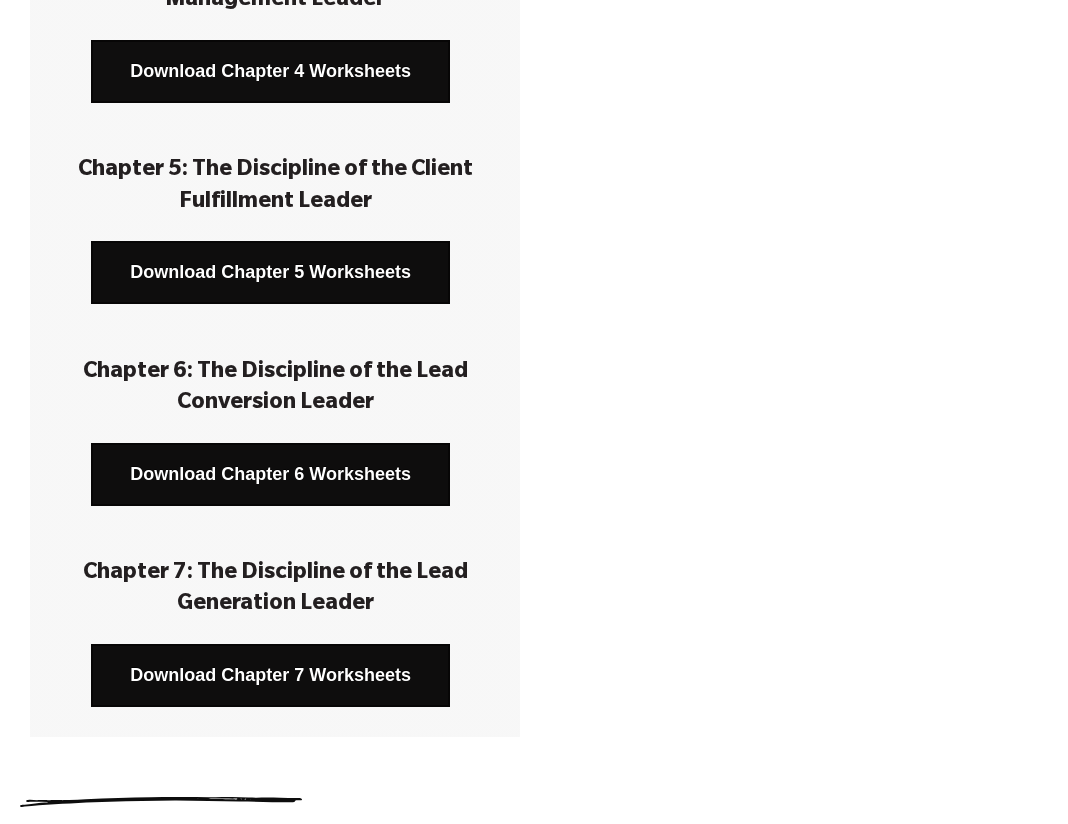 scroll, scrollTop: 1045, scrollLeft: 0, axis: vertical 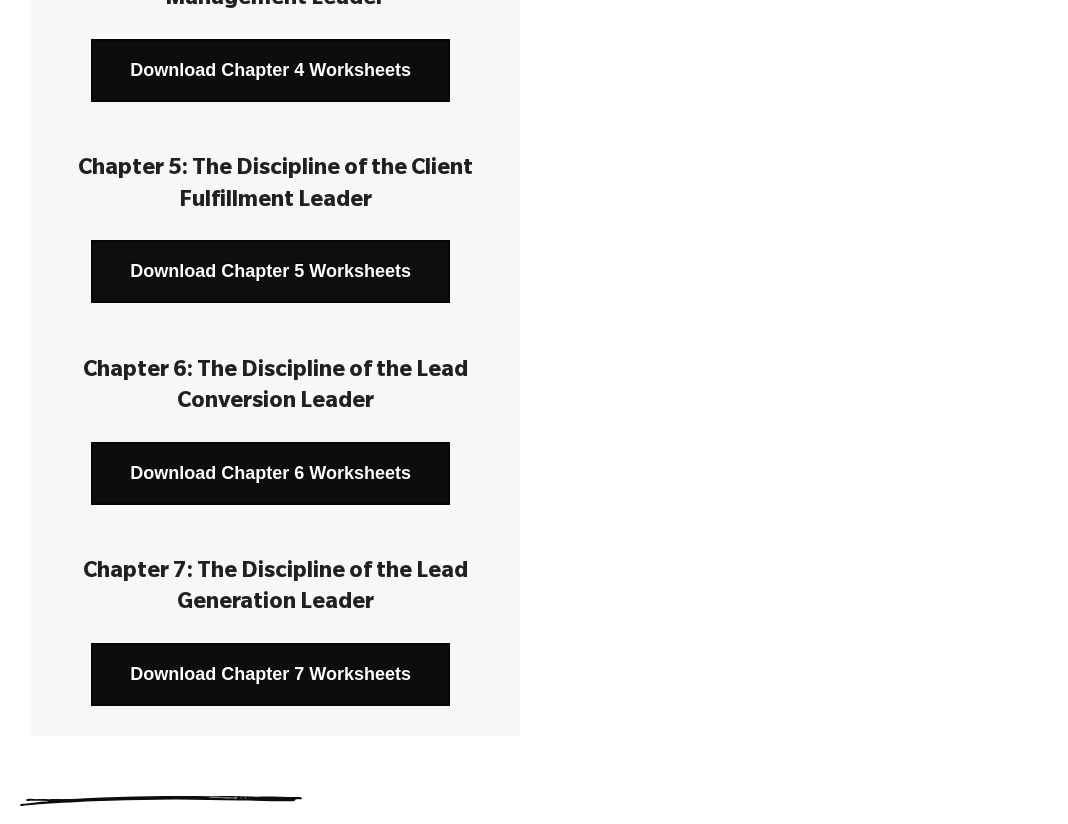 click on "Download Chapter 5 Worksheets" at bounding box center (270, 271) 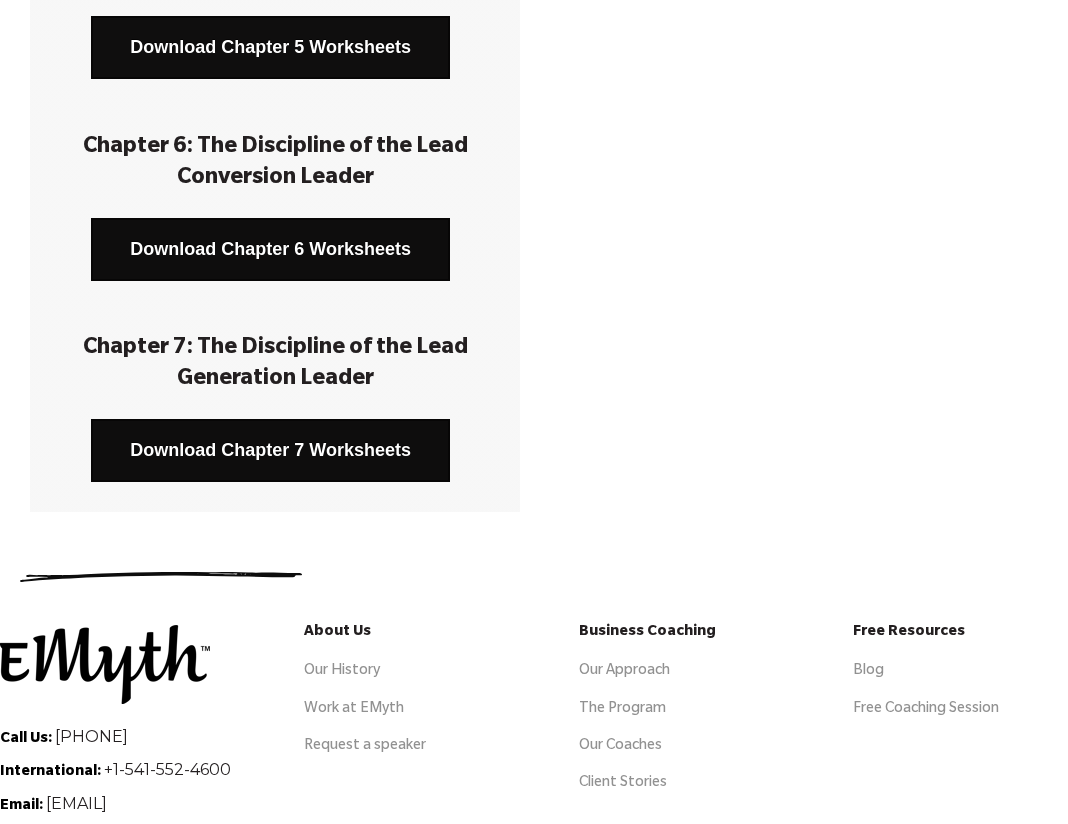 scroll, scrollTop: 1287, scrollLeft: 0, axis: vertical 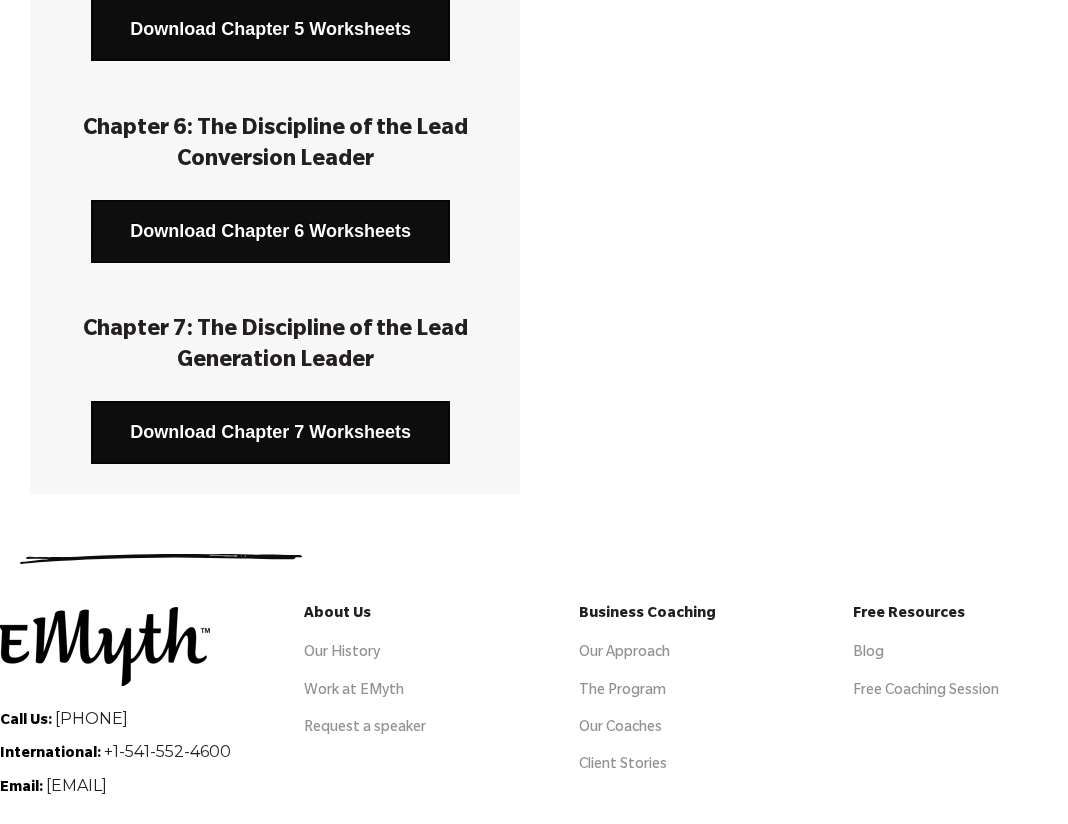 click on "Download Chapter 6 Worksheets" at bounding box center (270, 231) 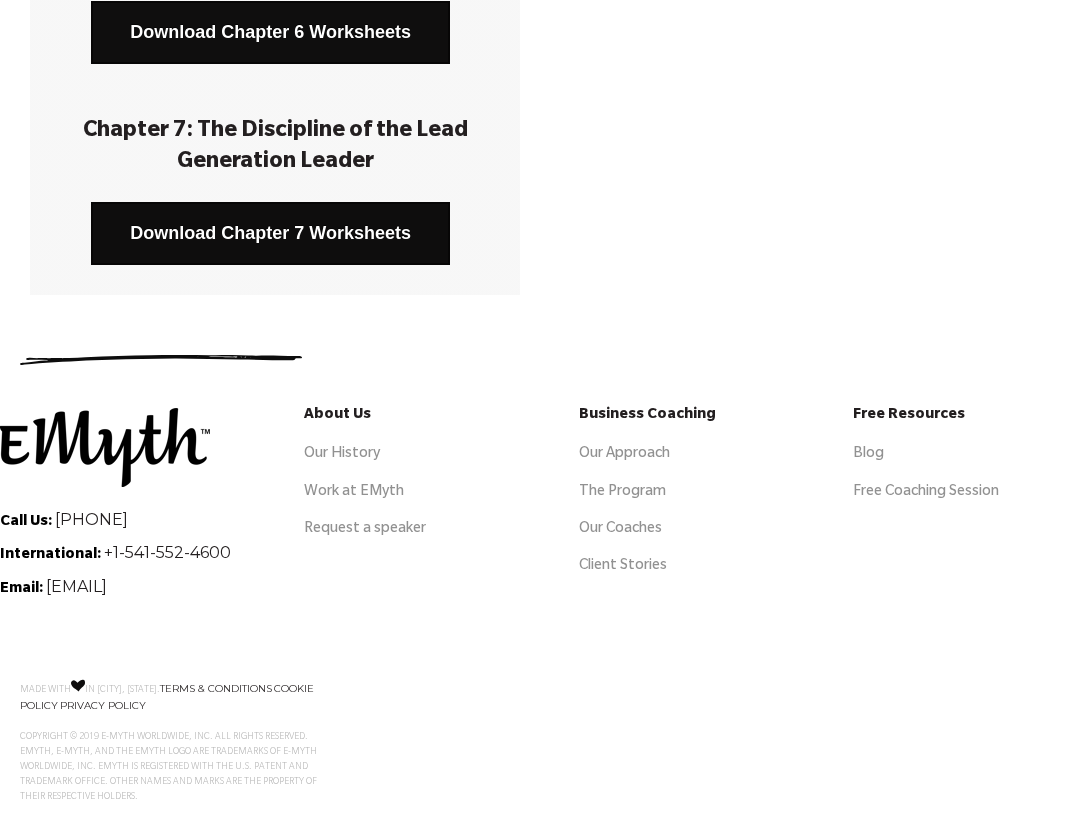 scroll, scrollTop: 1494, scrollLeft: 0, axis: vertical 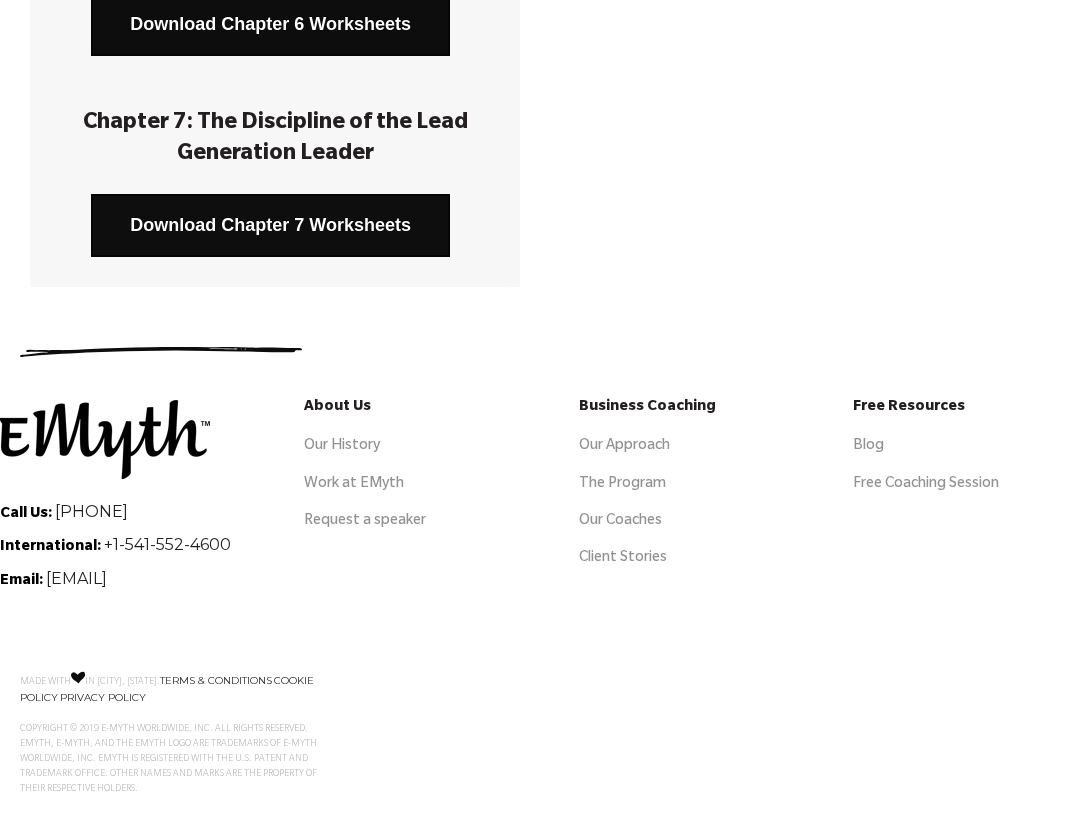 click on "Download Chapter 7 Worksheets" at bounding box center [270, 225] 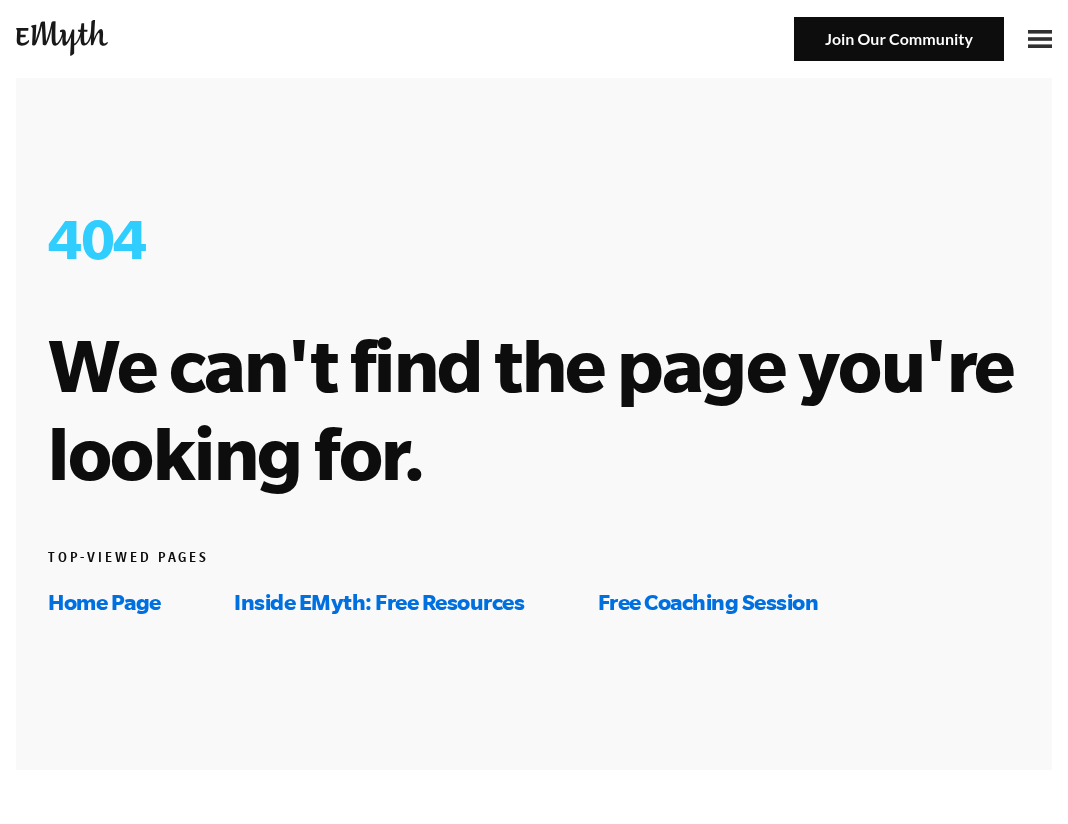 scroll, scrollTop: 136, scrollLeft: 0, axis: vertical 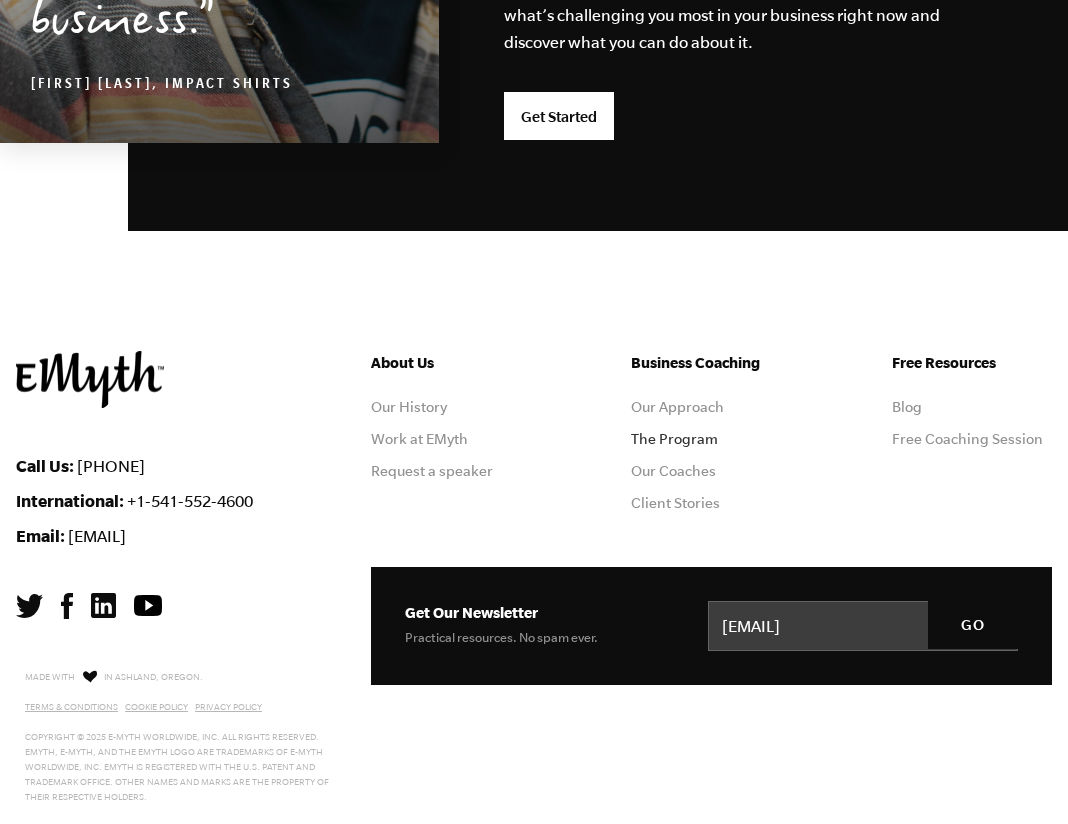 click on "The Program" at bounding box center [674, 439] 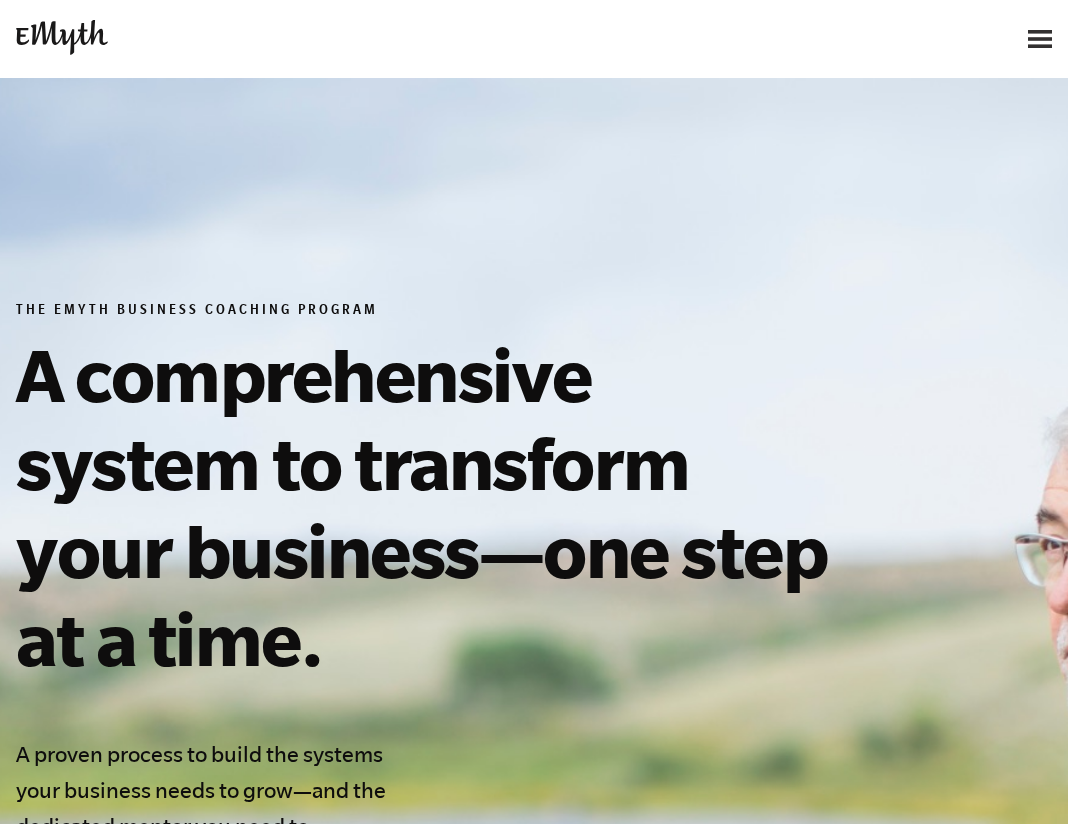 scroll, scrollTop: 1088, scrollLeft: 0, axis: vertical 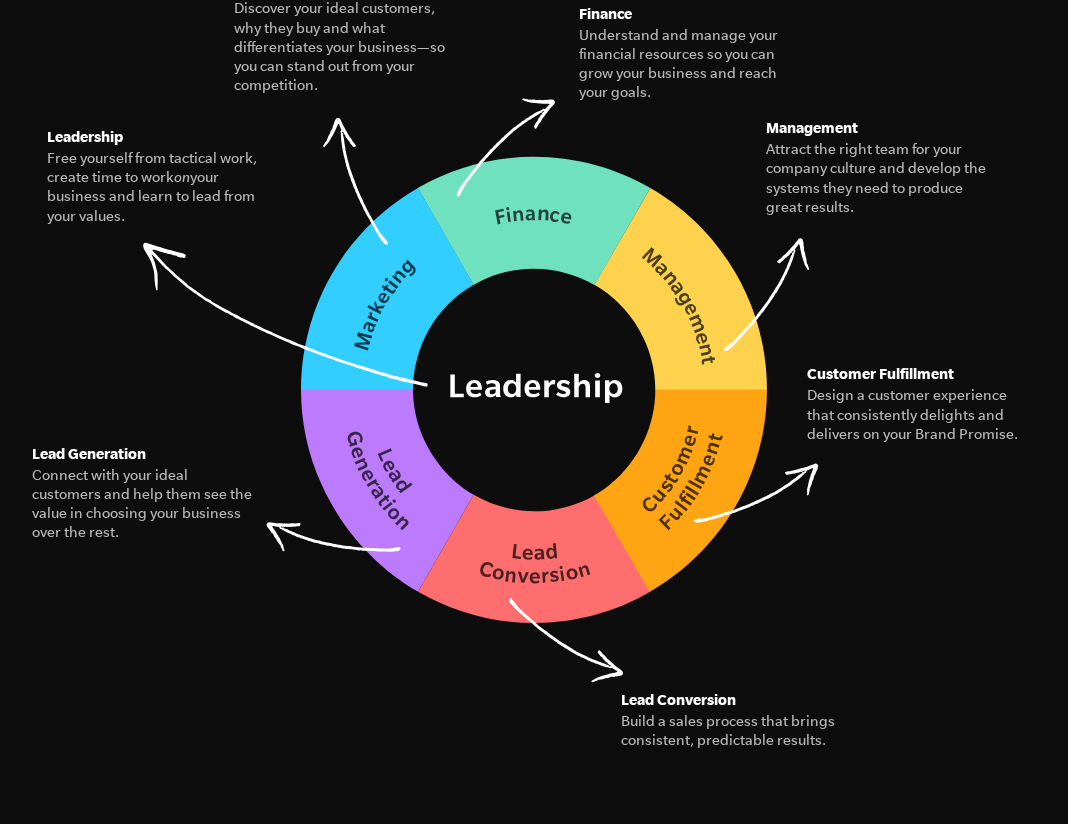 click on "The Seven Essential Systems
Our model for building a business of interconnected systems—so your company works as an integrated whole.
Leadership
Free yourself from tactical work, create time to work  on  your business and learn to lead from your values.
Marketing
Discover your ideal customers, why they buy and what differentiates your business—so you can stand out from your competition.
Finance
Understand and manage your financial resources so you can grow your business and reach your goals.
Management
Attract the right team for your company culture and develop the systems they need to produce great results.
Customer Fulfillment
Design a customer experience that consistently delights and delivers on your Brand Promise.
Lead Conversion
Lead Generation" at bounding box center [534, 187] 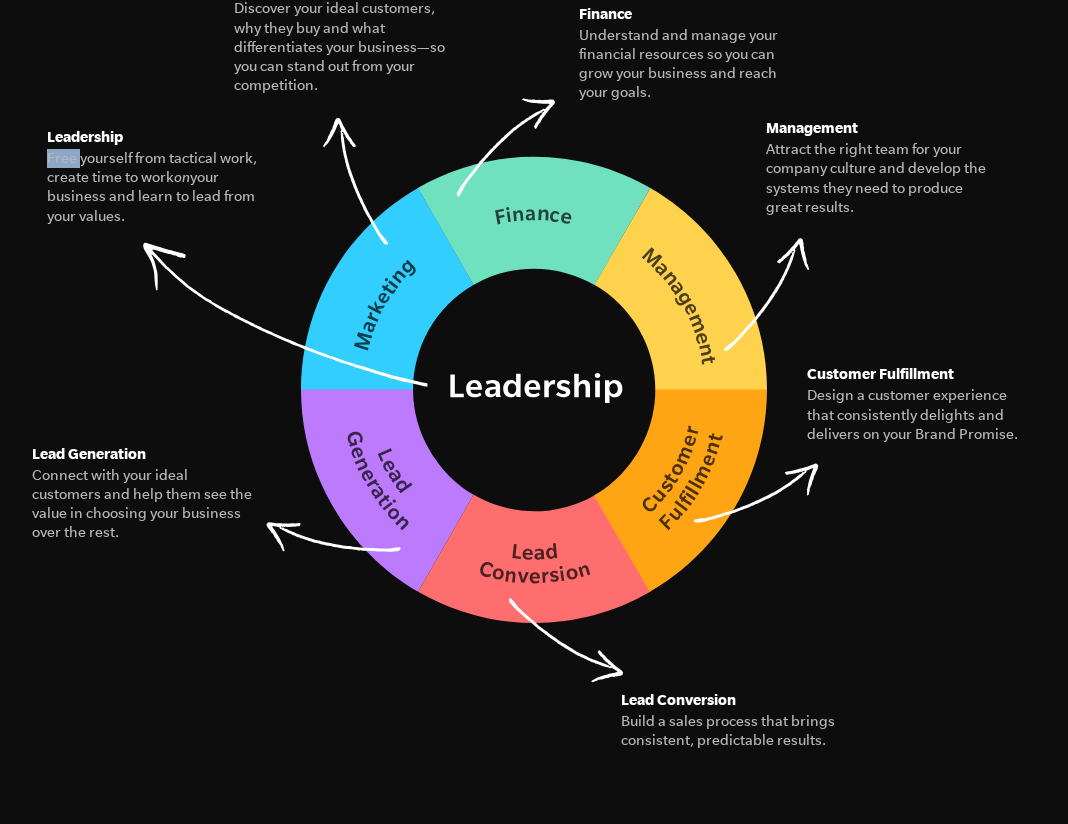 click on "Free yourself from tactical work, create time to work  on  your business and learn to lead from your values." at bounding box center [159, 187] 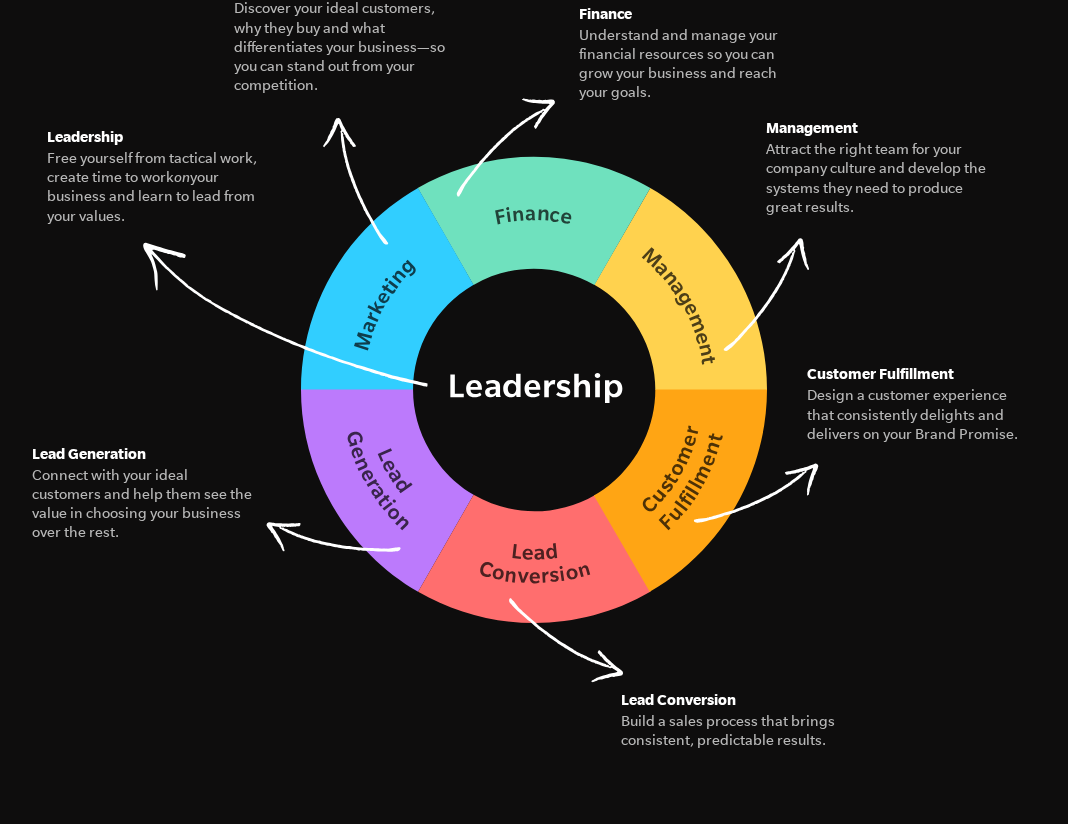click on "The Seven Essential Systems
Our model for building a business of interconnected systems—so your company works as an integrated whole.
Leadership
Free yourself from tactical work, create time to work  on  your business and learn to lead from your values.
Marketing
Discover your ideal customers, why they buy and what differentiates your business—so you can stand out from your competition.
Finance
Understand and manage your financial resources so you can grow your business and reach your goals.
Management
Attract the right team for your company culture and develop the systems they need to produce great results.
Customer Fulfillment
Design a customer experience that consistently delights and delivers on your Brand Promise.
Lead Conversion
Lead Generation" at bounding box center (534, 187) 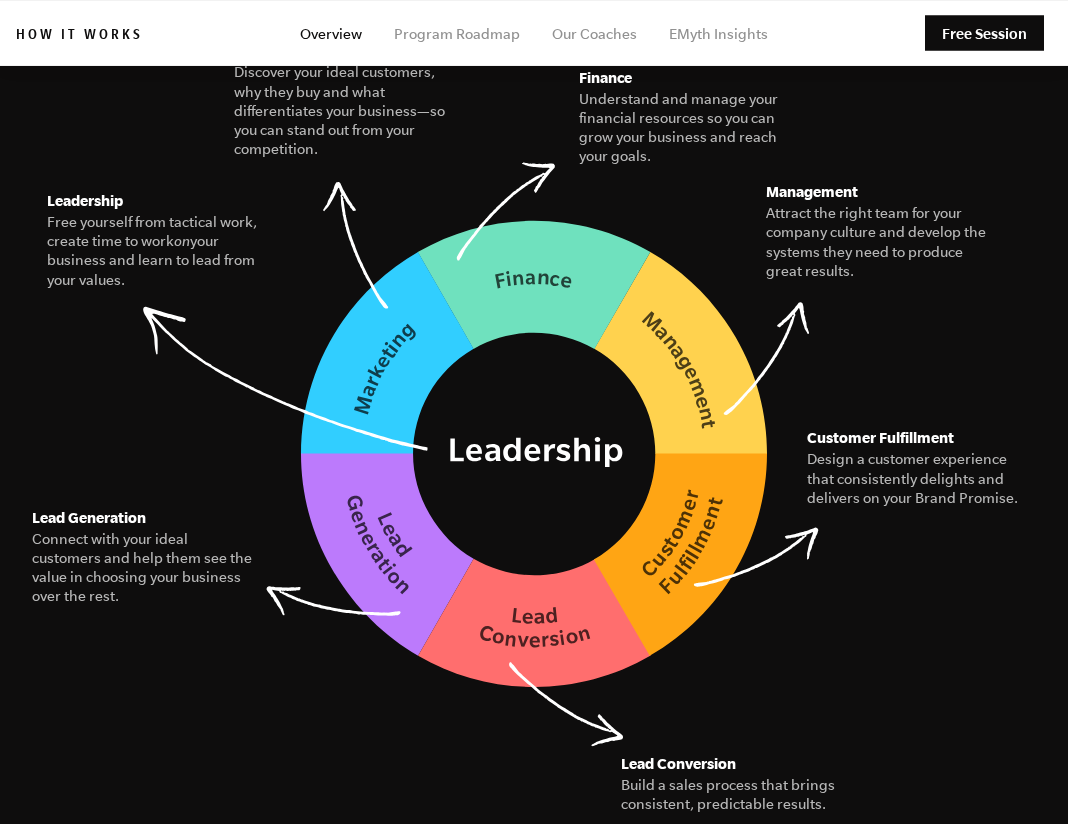 scroll, scrollTop: 3263, scrollLeft: 0, axis: vertical 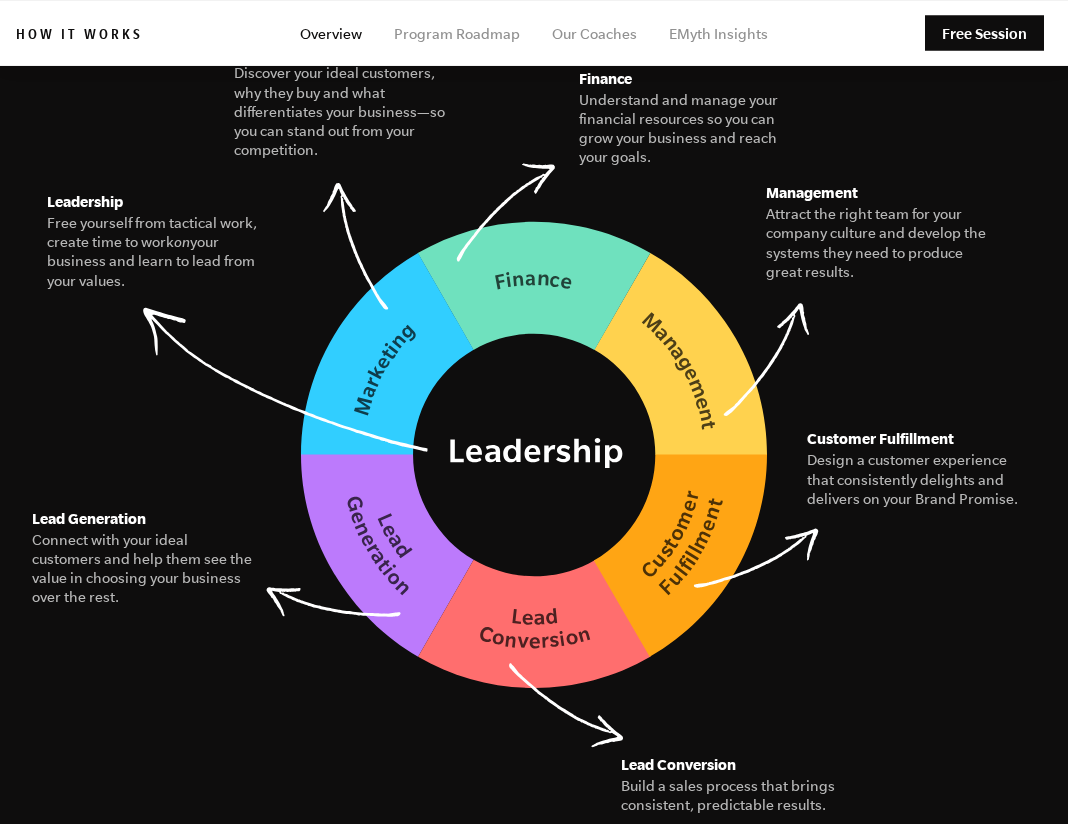 click on "Attract the right team for your company culture and develop the systems they need to produce great results." at bounding box center (878, 243) 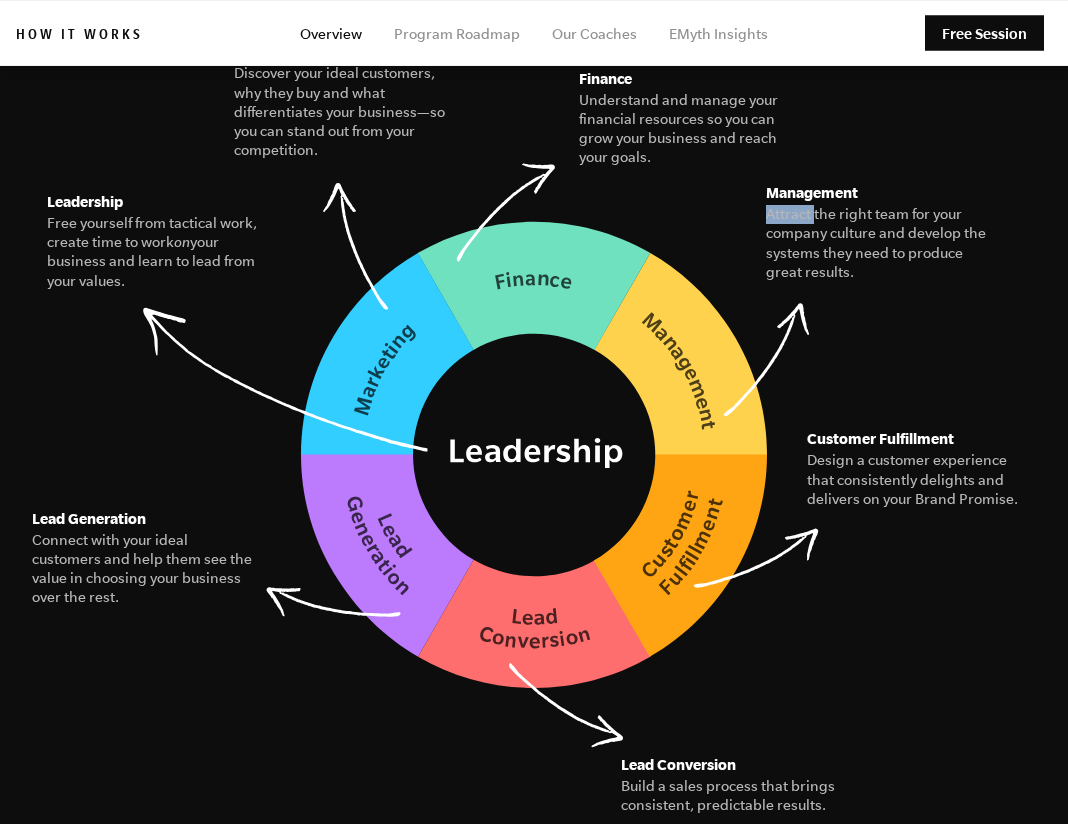 click on "Attract the right team for your company culture and develop the systems they need to produce great results." at bounding box center [878, 243] 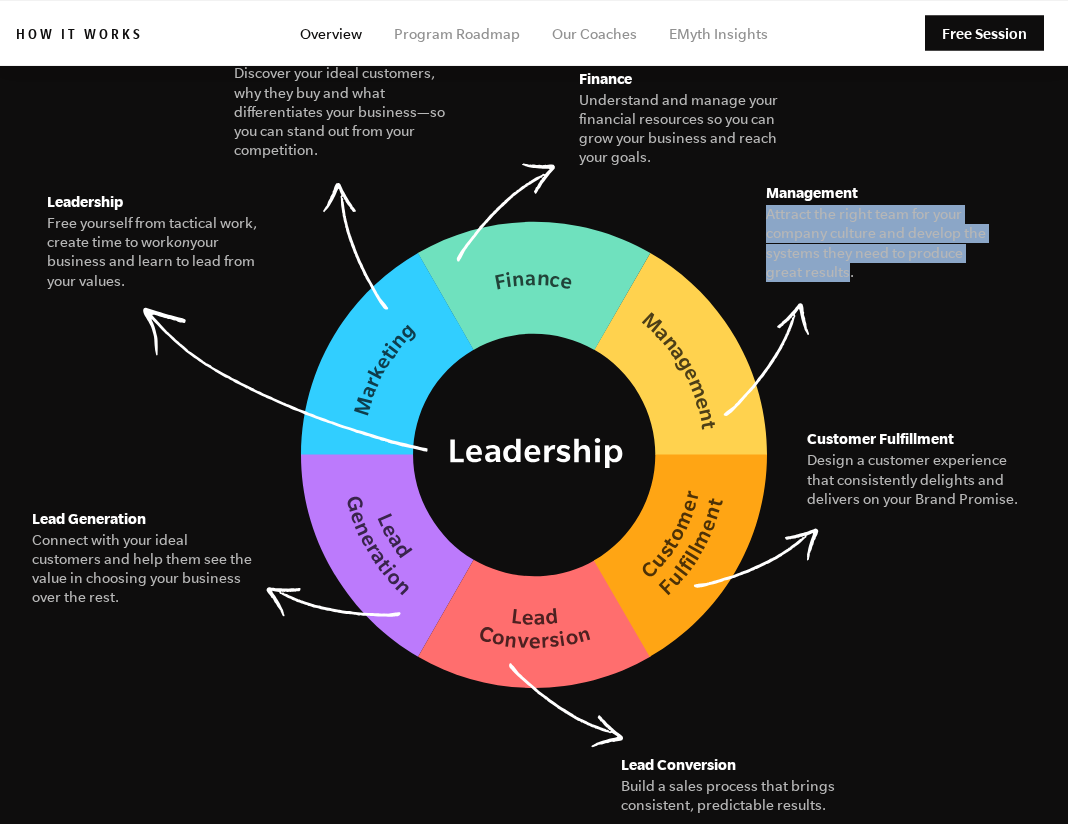 copy on "Attract the right team for your company culture and develop the systems they need to produce great results" 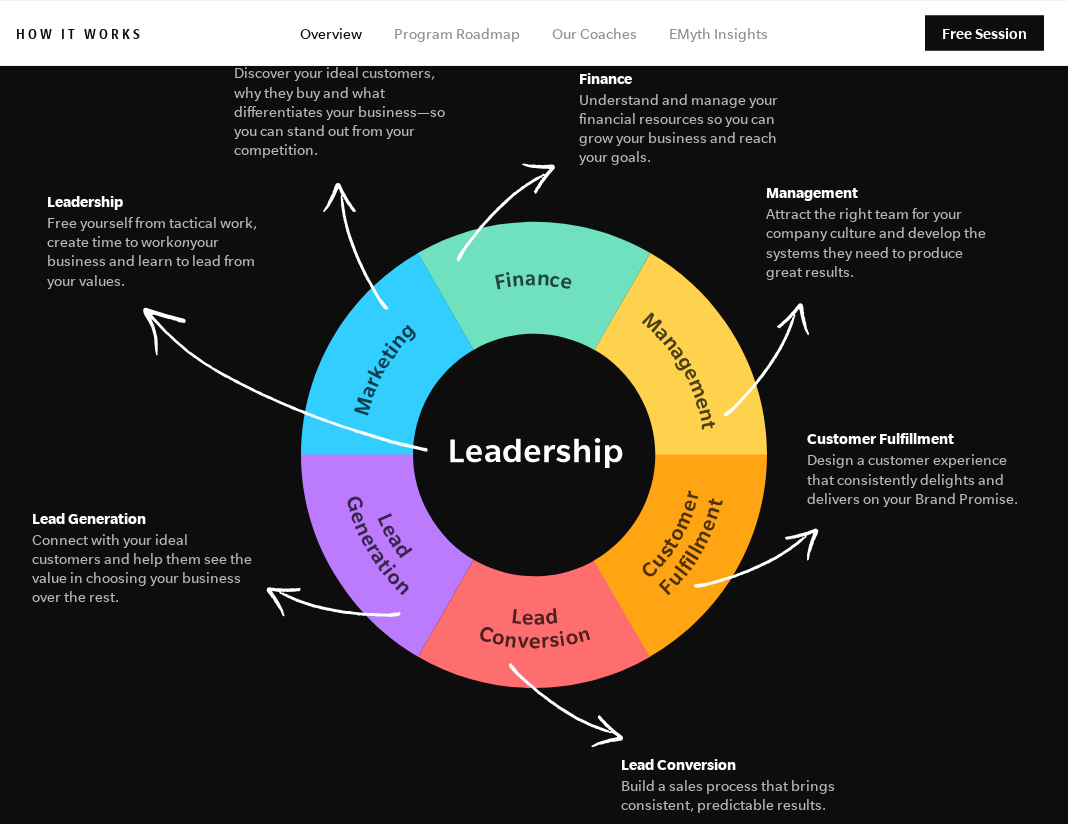click on "The Seven Essential Systems
Our model for building a business of interconnected systems—so your company works as an integrated whole.
Leadership
Free yourself from tactical work, create time to work  on  your business and learn to lead from your values.
Marketing
Discover your ideal customers, why they buy and what differentiates your business—so you can stand out from your competition.
Finance
Understand and manage your financial resources so you can grow your business and reach your goals.
Management
Attract the right team for your company culture and develop the systems they need to produce great results.
Customer Fulfillment
Design a customer experience that consistently delights and delivers on your Brand Promise.
Lead Conversion
Lead Generation" at bounding box center (534, 252) 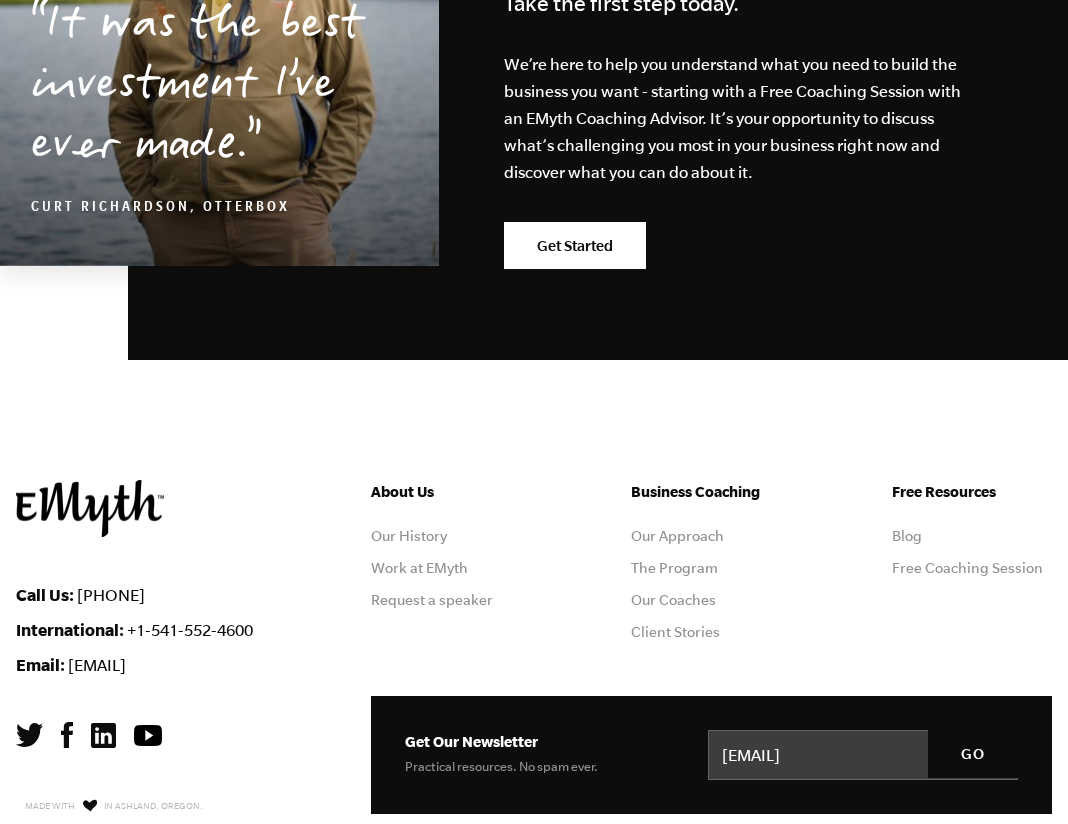 scroll, scrollTop: 10646, scrollLeft: 0, axis: vertical 